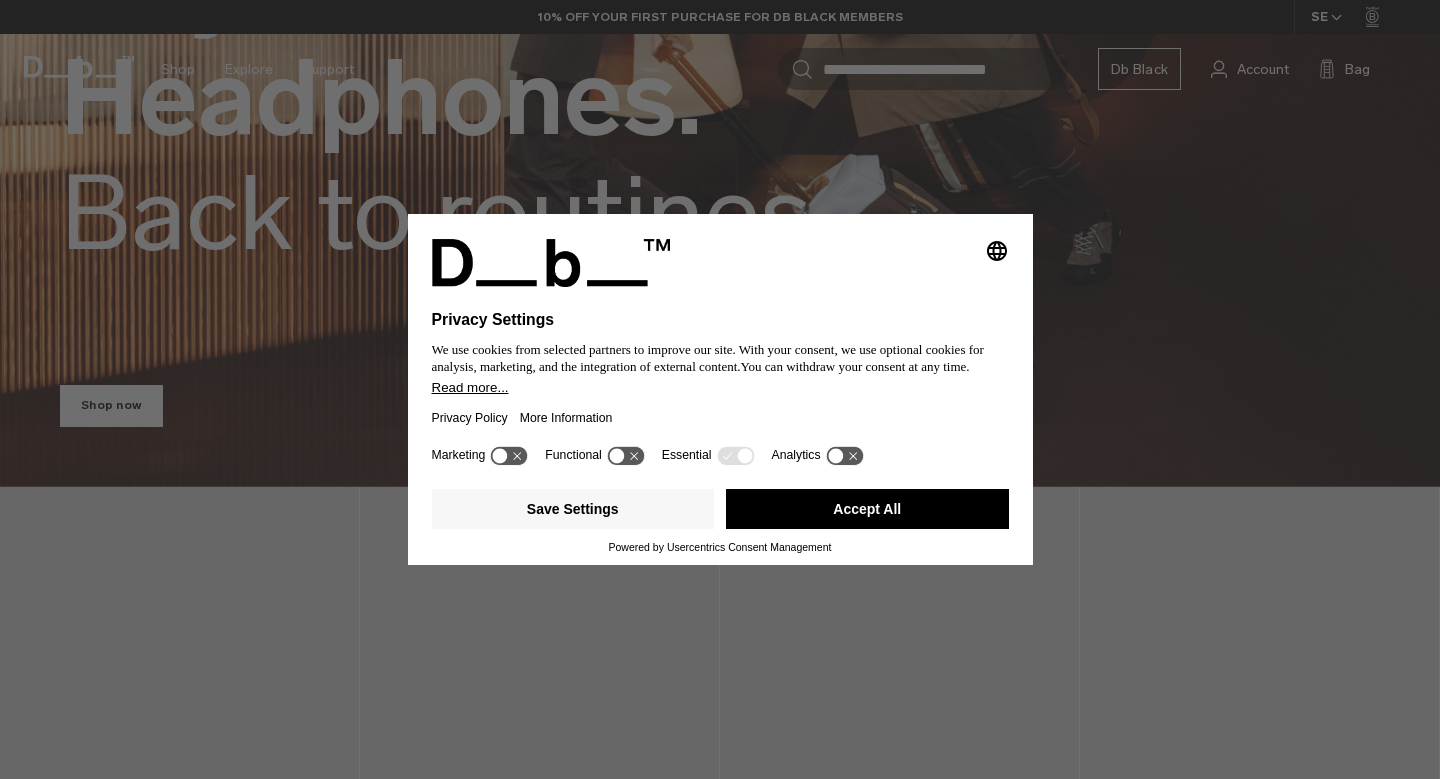 scroll, scrollTop: 405, scrollLeft: 0, axis: vertical 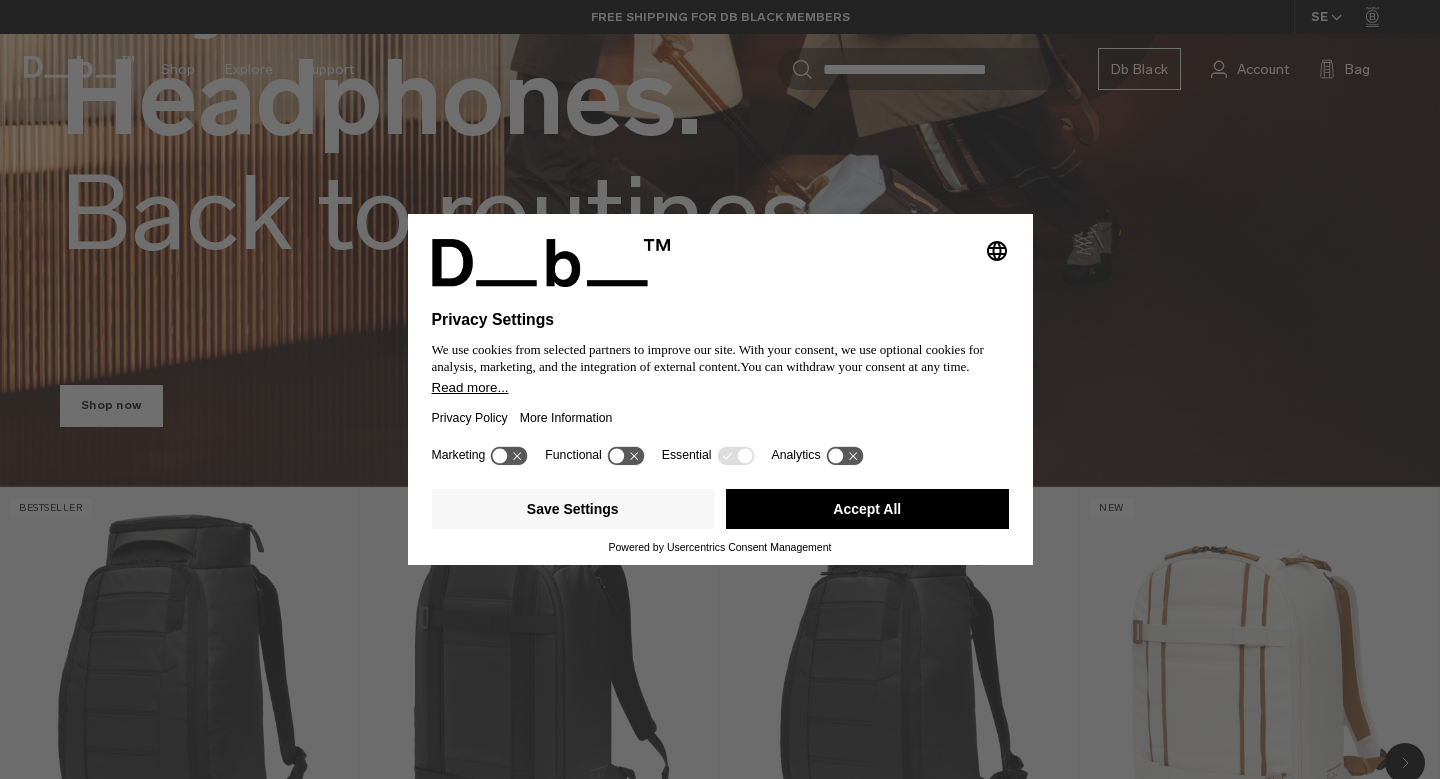 click on "Selecting an option will immediately change the language Privacy Settings We use cookies from selected partners to improve our site. With your consent, we use optional cookies for analysis, marketing, and the integration of external content.  You can withdraw your consent at any time. Read more... Privacy Policy More Information Marketing Functional Essential Analytics Save Settings Accept All Powered by   Usercentrics Consent Management" at bounding box center (720, 389) 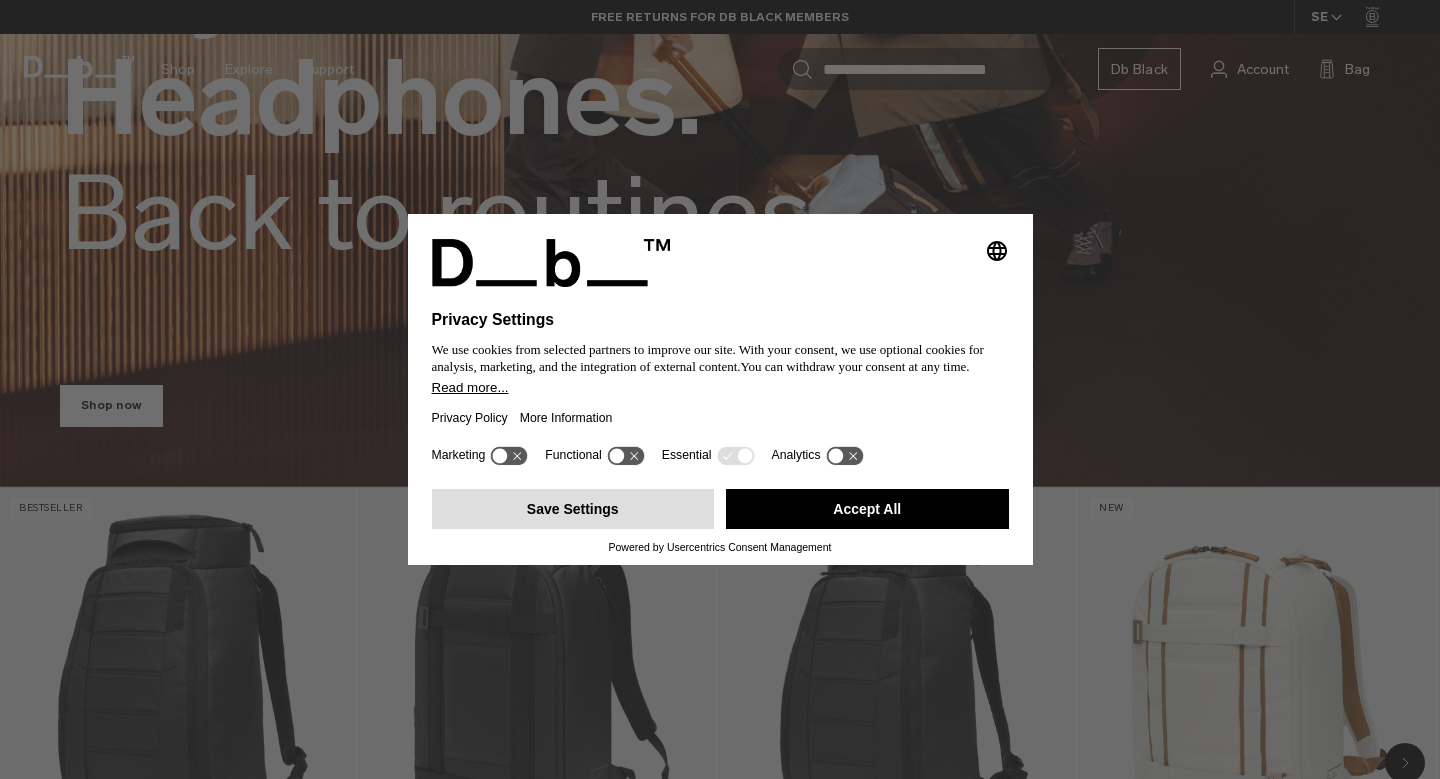 click on "Save Settings" at bounding box center [573, 509] 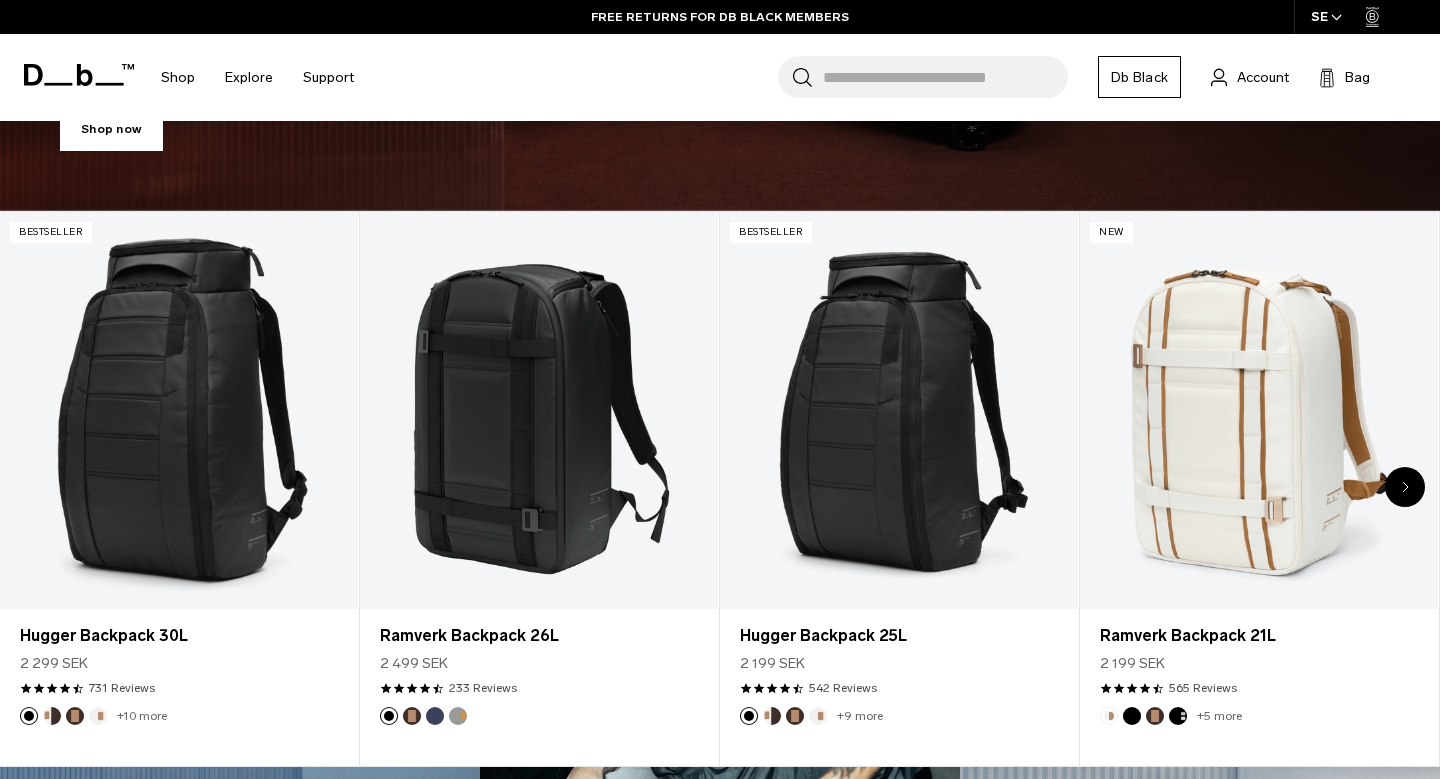 scroll, scrollTop: 731, scrollLeft: 0, axis: vertical 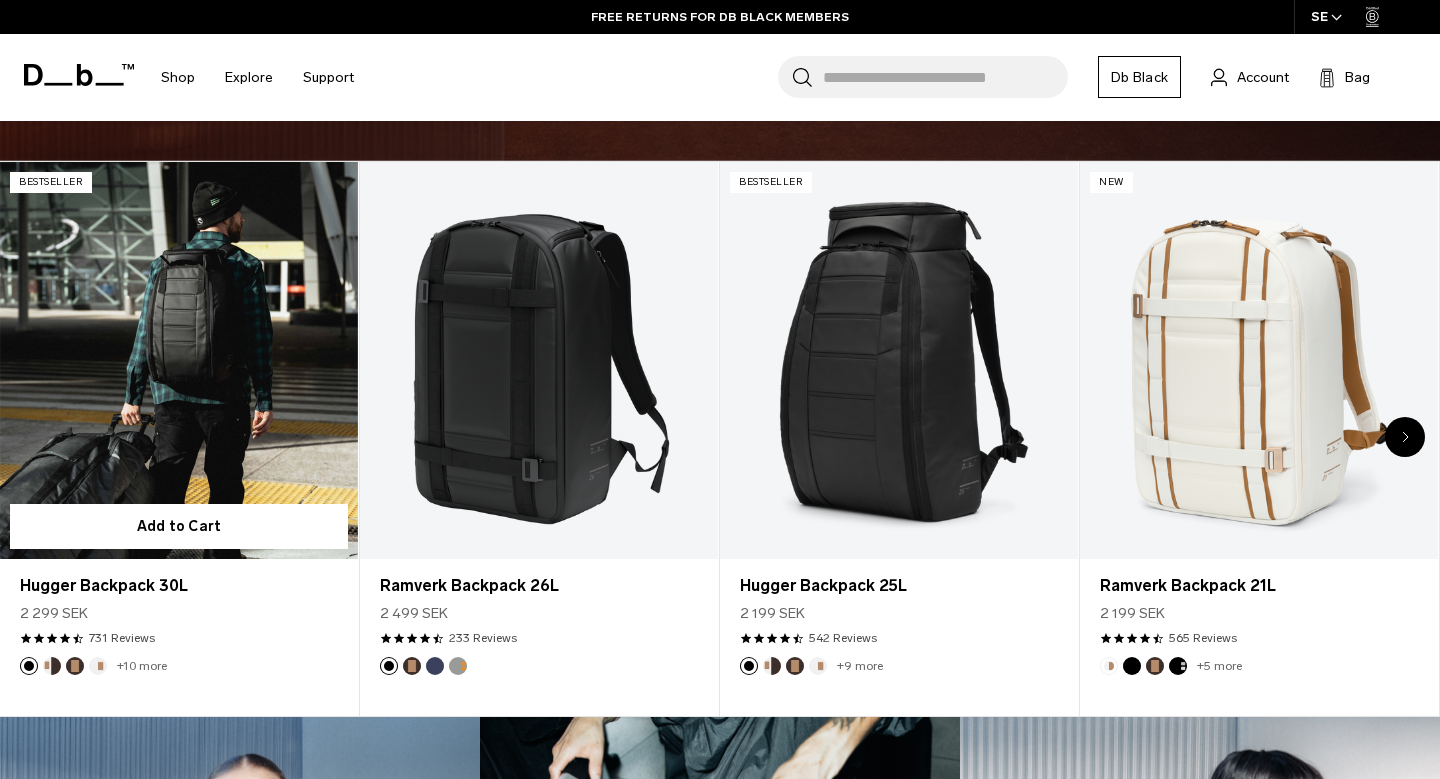 click at bounding box center (179, 361) 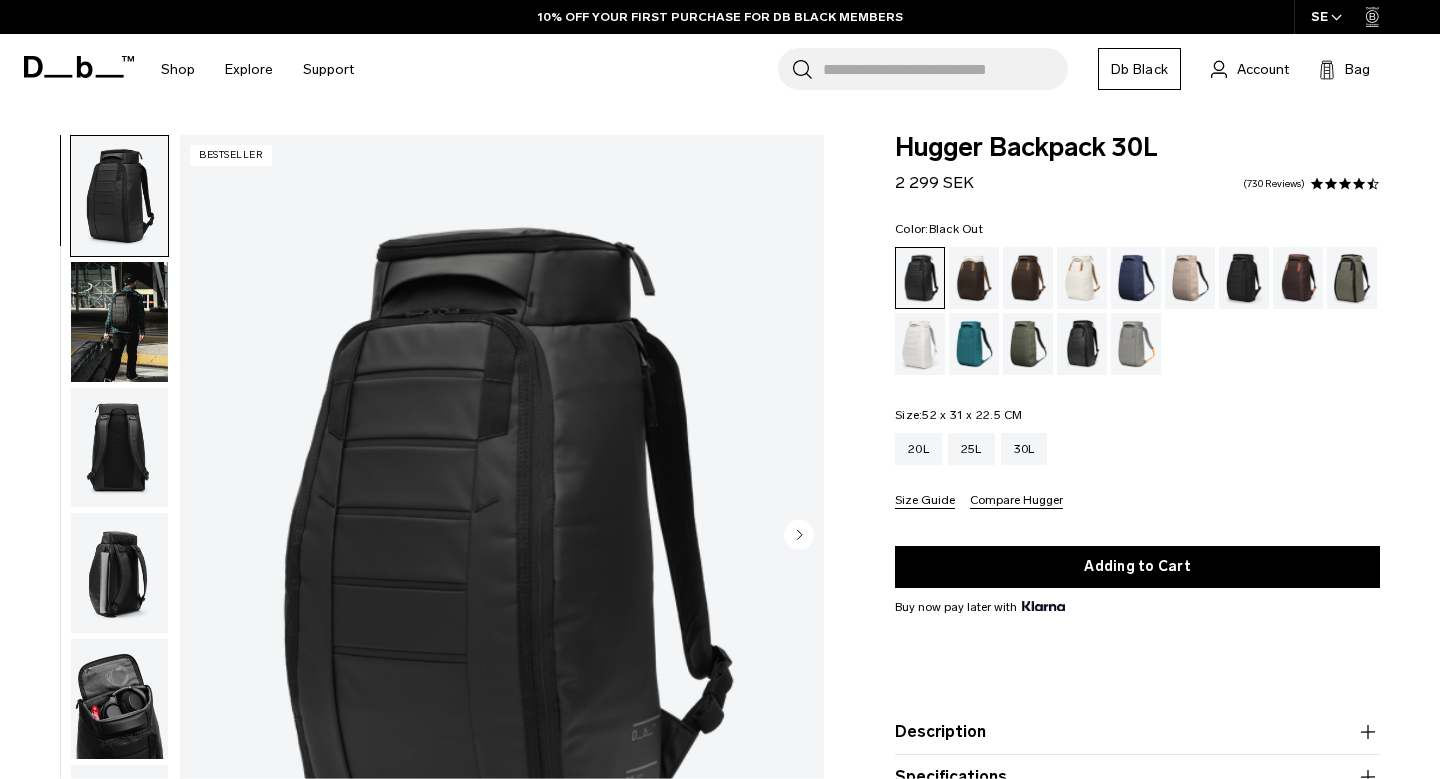 scroll, scrollTop: 0, scrollLeft: 0, axis: both 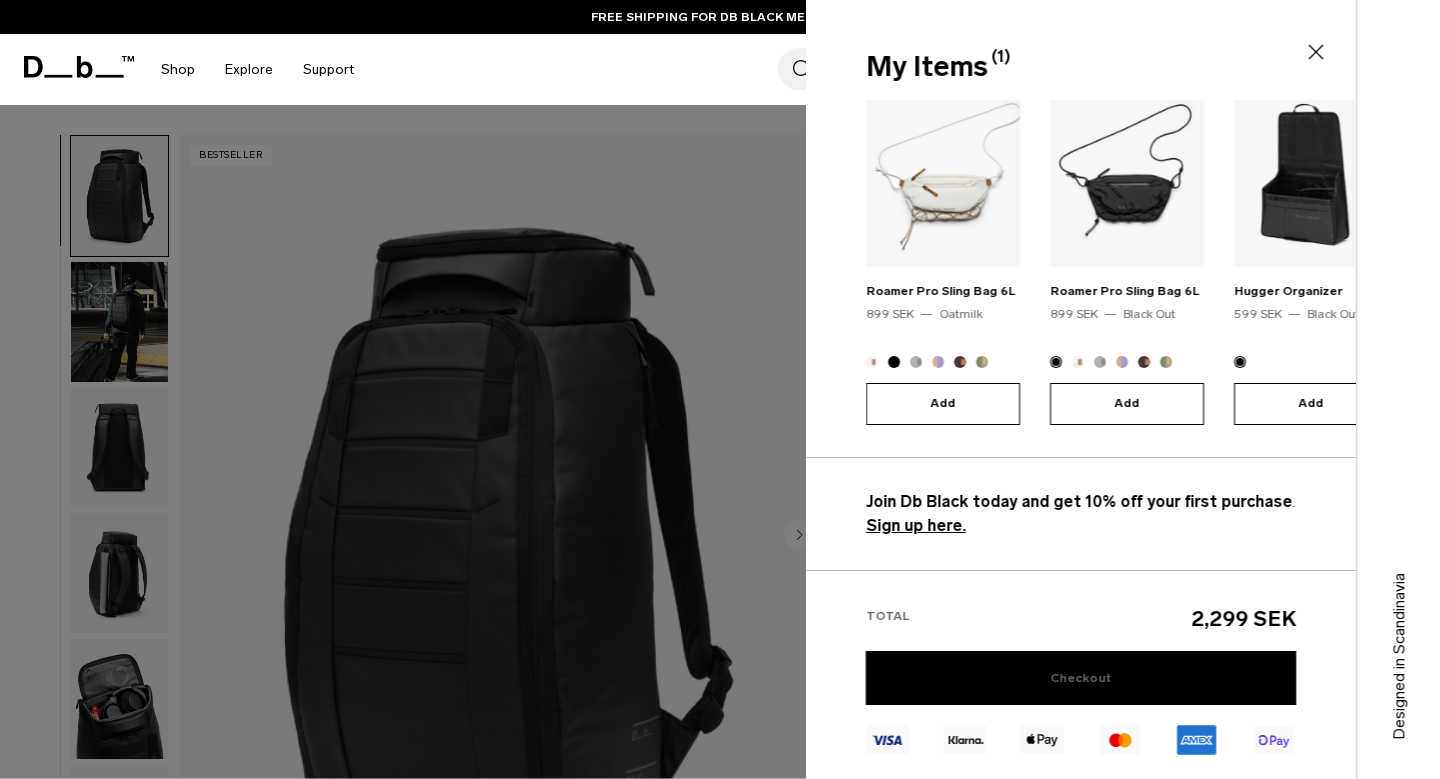 click on "Checkout" at bounding box center [1081, 678] 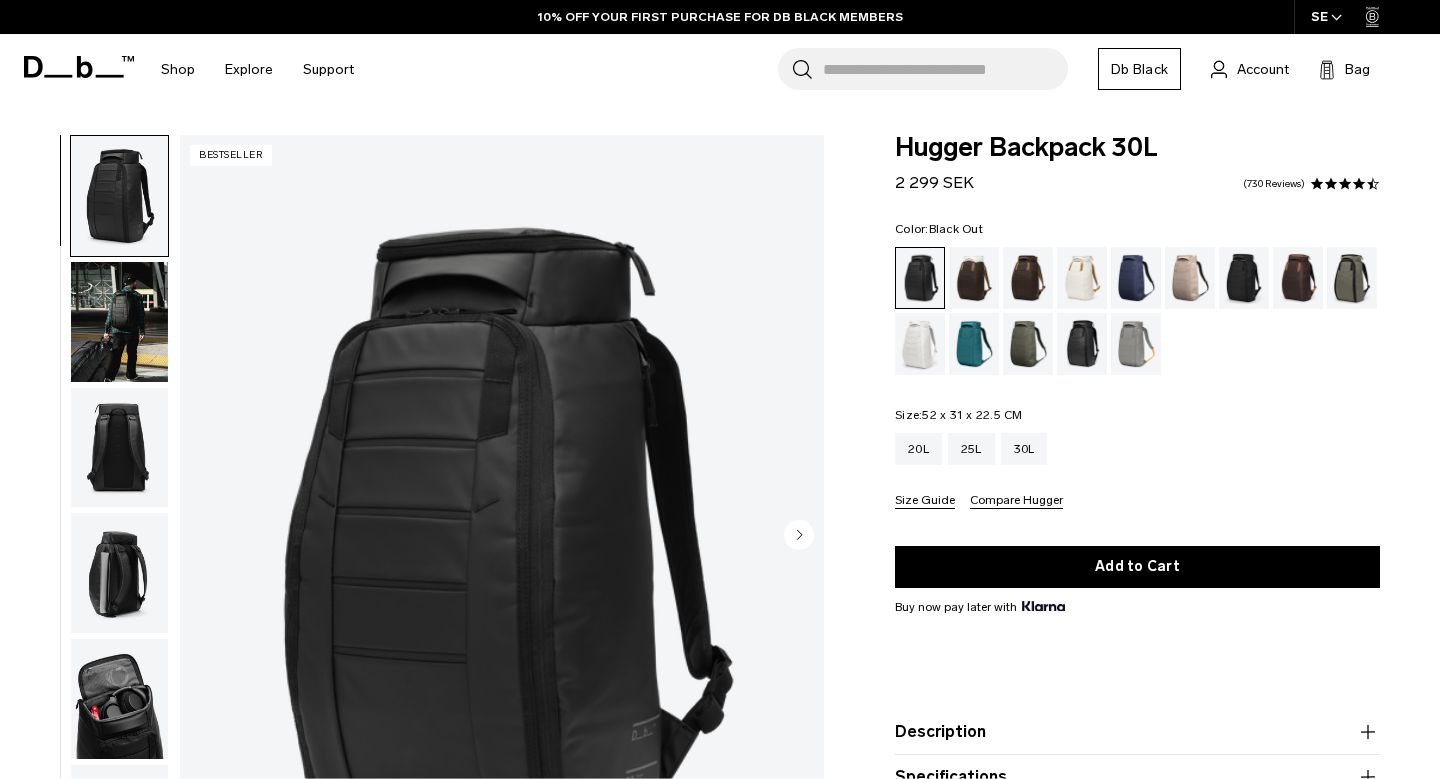 scroll, scrollTop: 190, scrollLeft: 0, axis: vertical 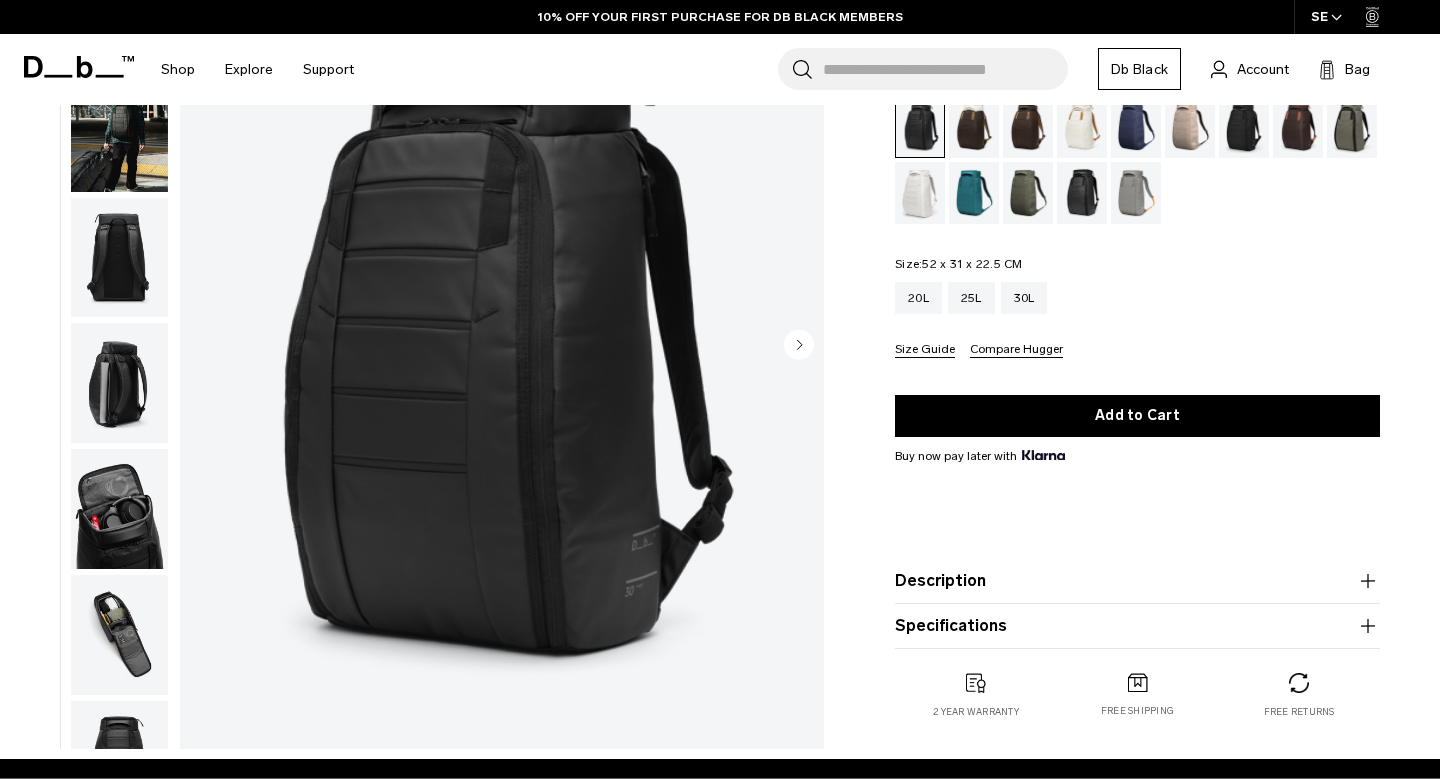 click on "Add to Cart" at bounding box center [1137, 416] 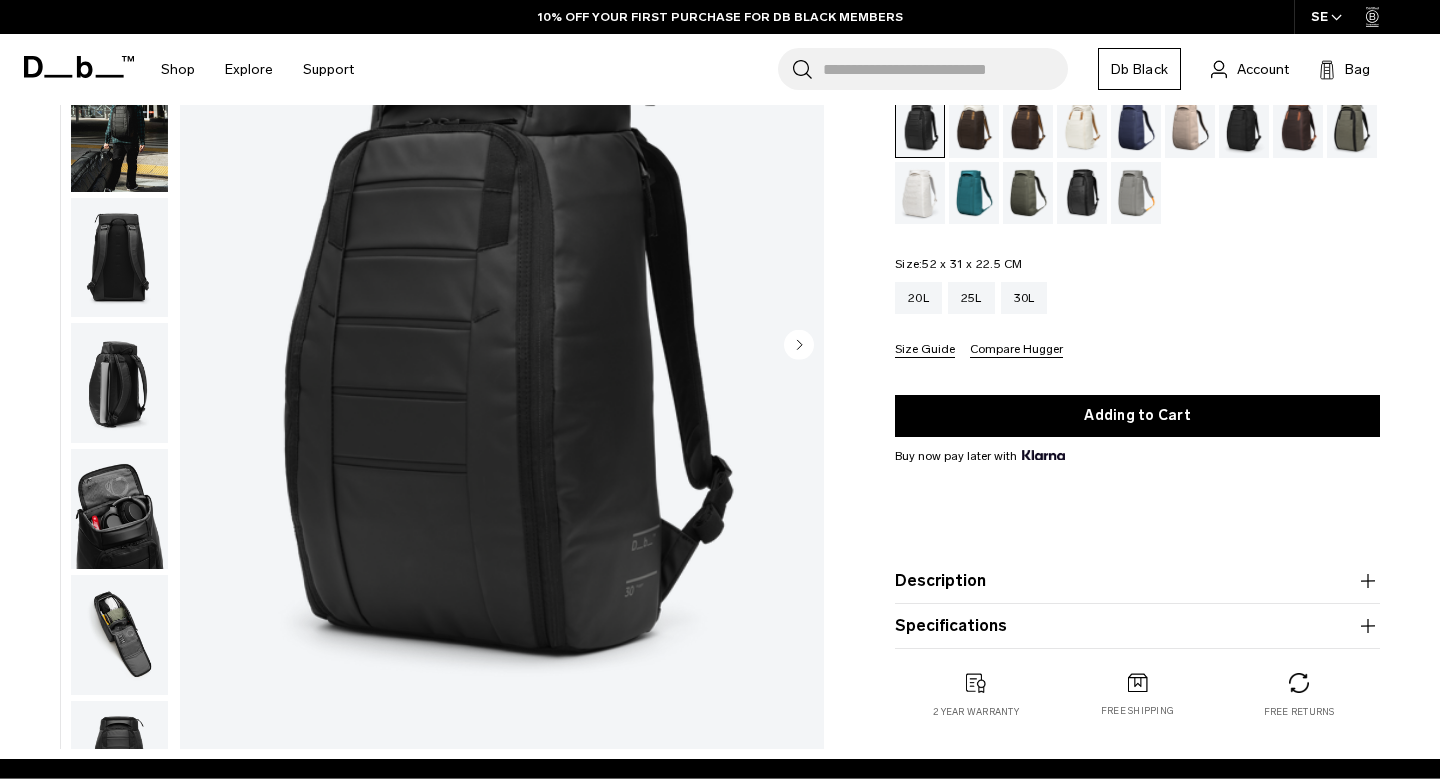 scroll, scrollTop: 0, scrollLeft: 0, axis: both 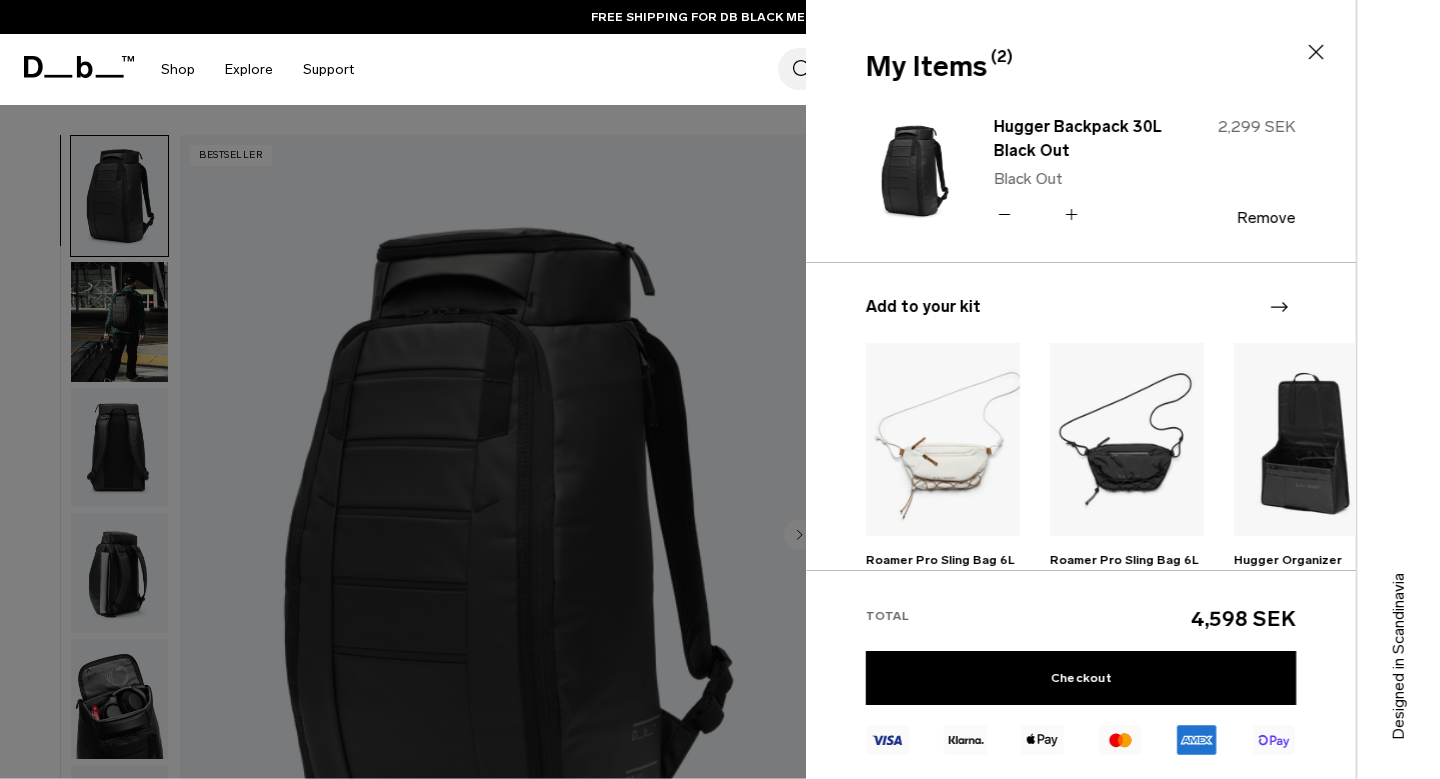 click 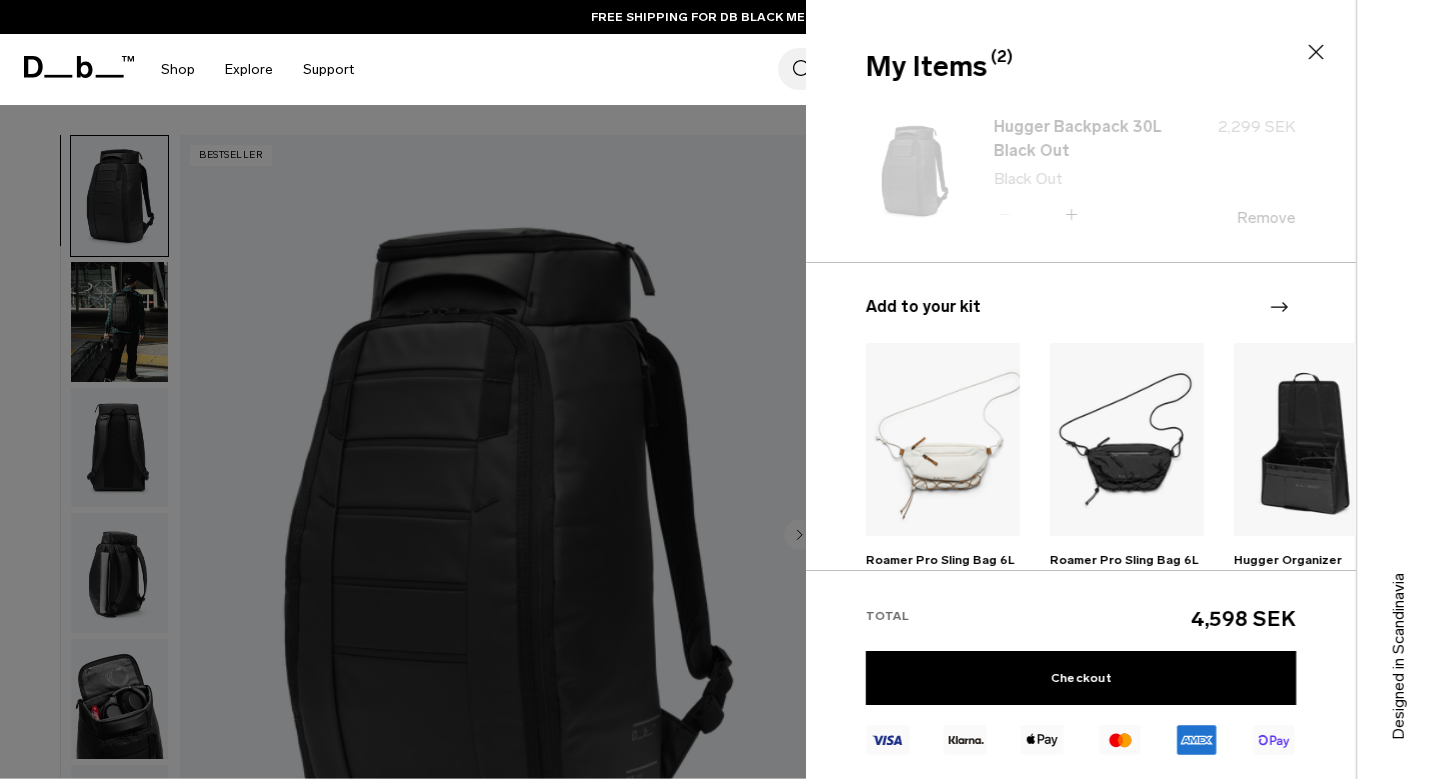 scroll, scrollTop: 269, scrollLeft: 0, axis: vertical 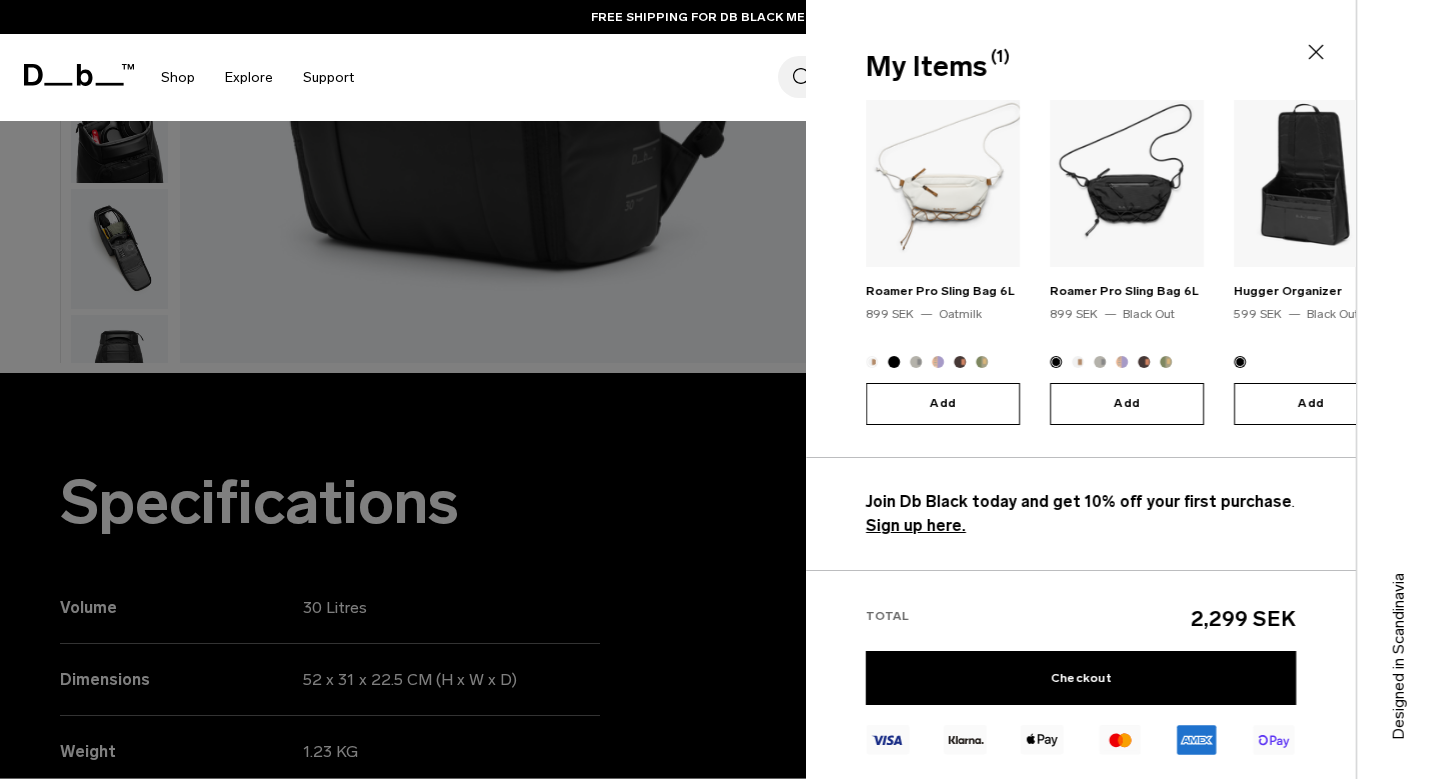 click on "Sign up here." at bounding box center [916, 525] 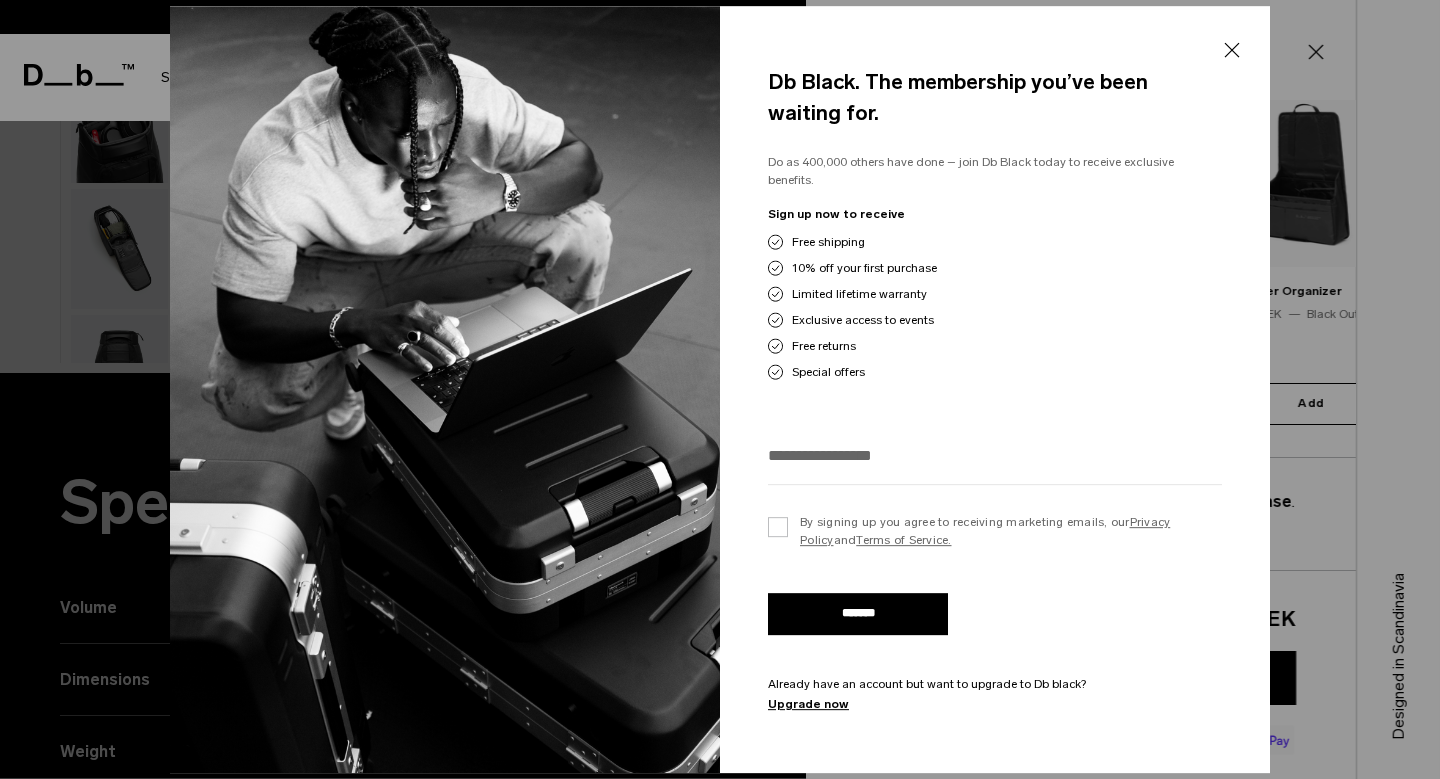 scroll, scrollTop: 190, scrollLeft: 0, axis: vertical 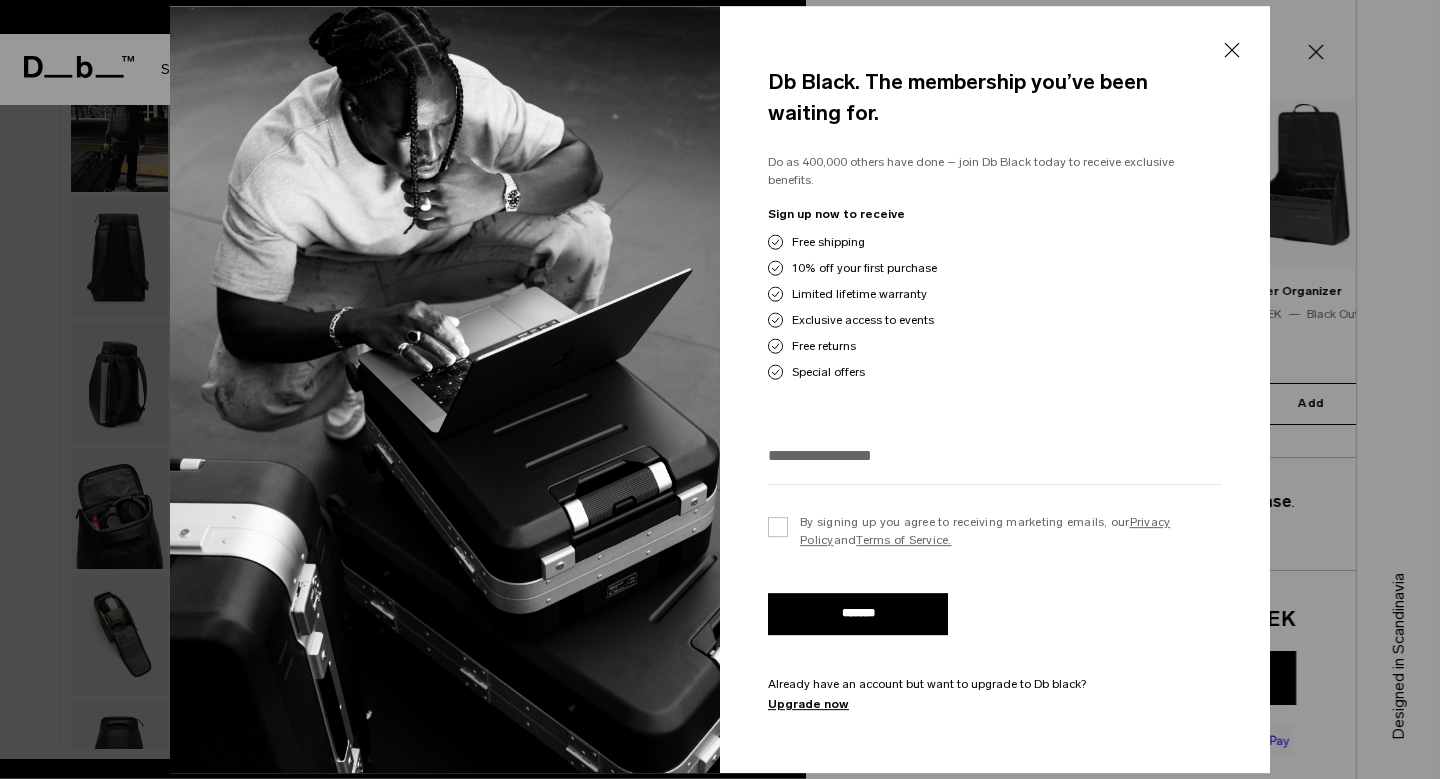 click on "Sign up now to receive" at bounding box center [995, 214] 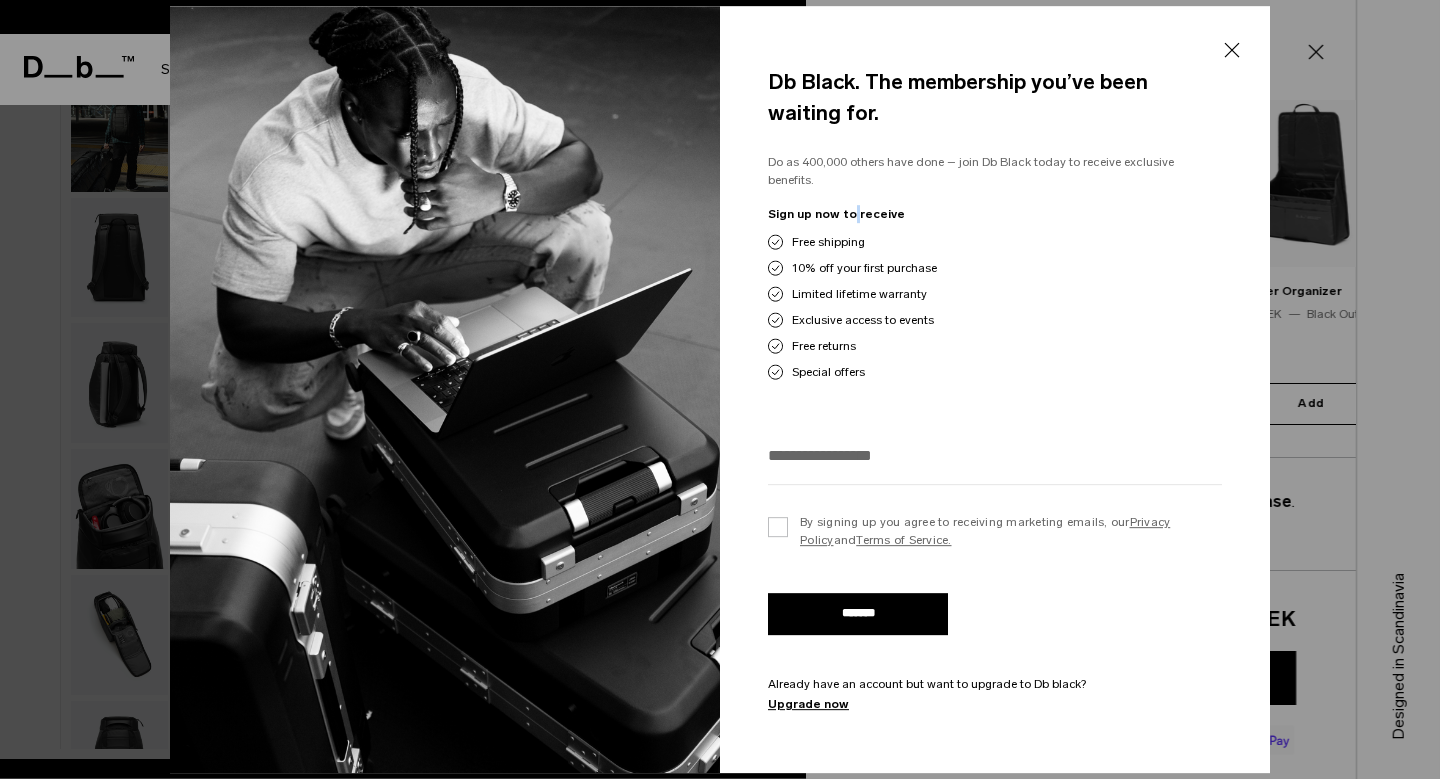 click on "Sign up now to receive" at bounding box center (995, 214) 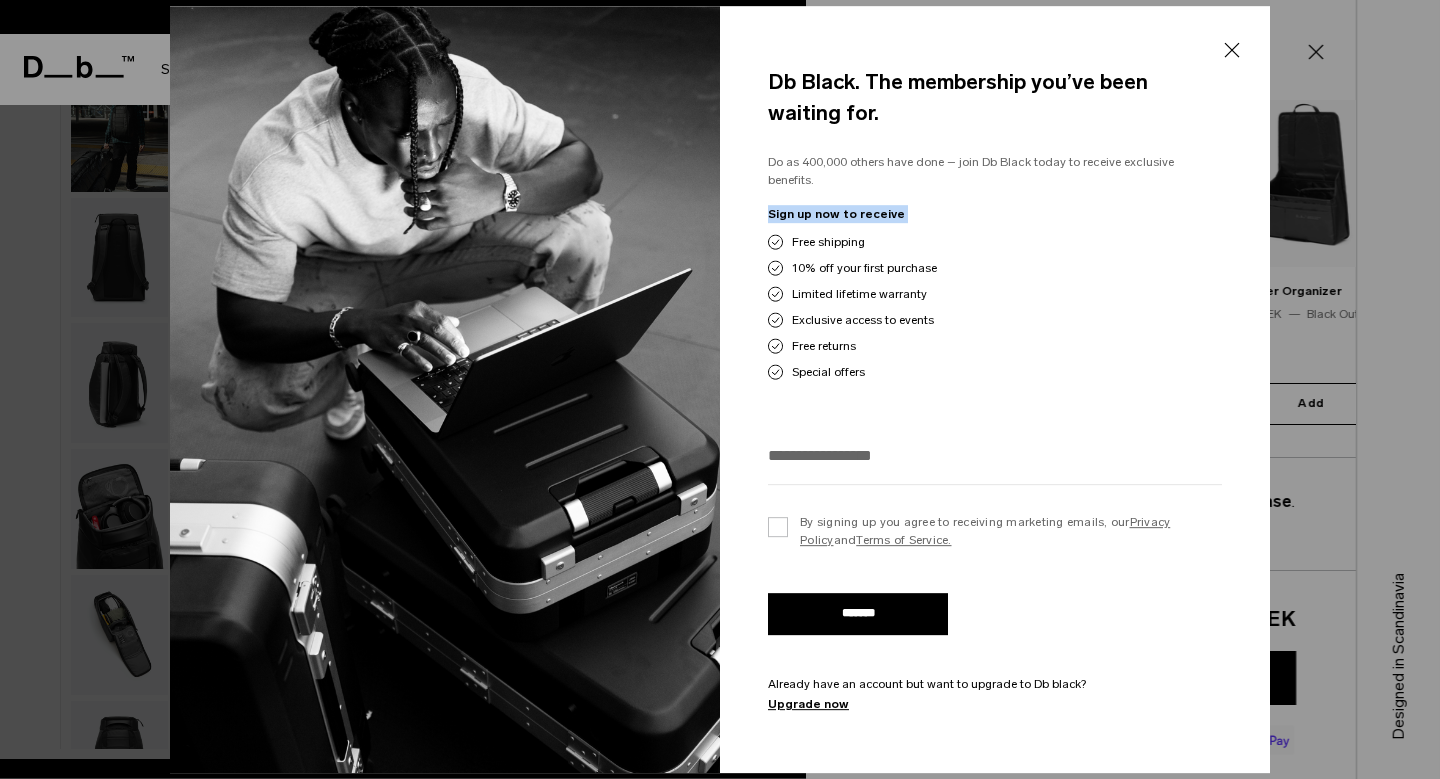 click on "Sign up now to receive" at bounding box center (995, 214) 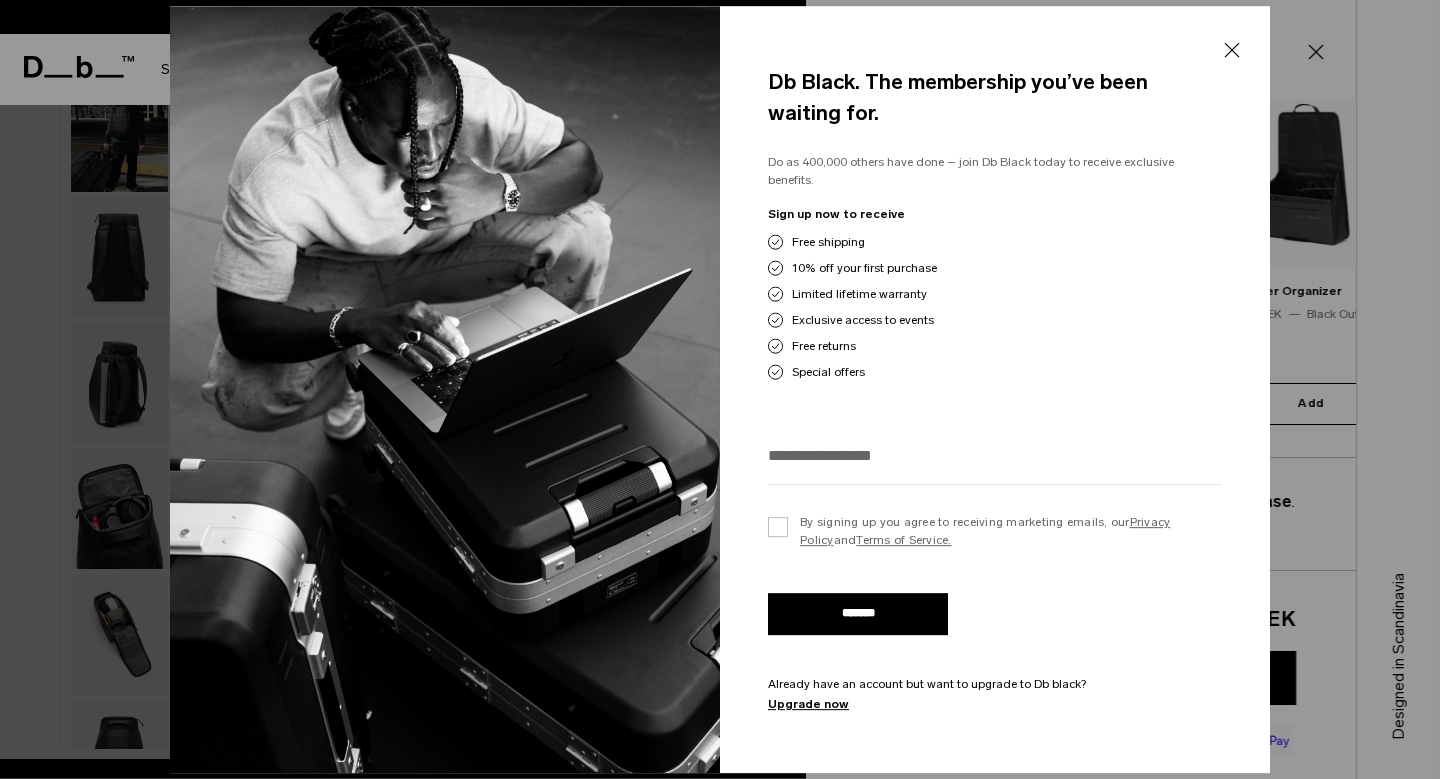 click on "Sign up now to receive" at bounding box center (995, 214) 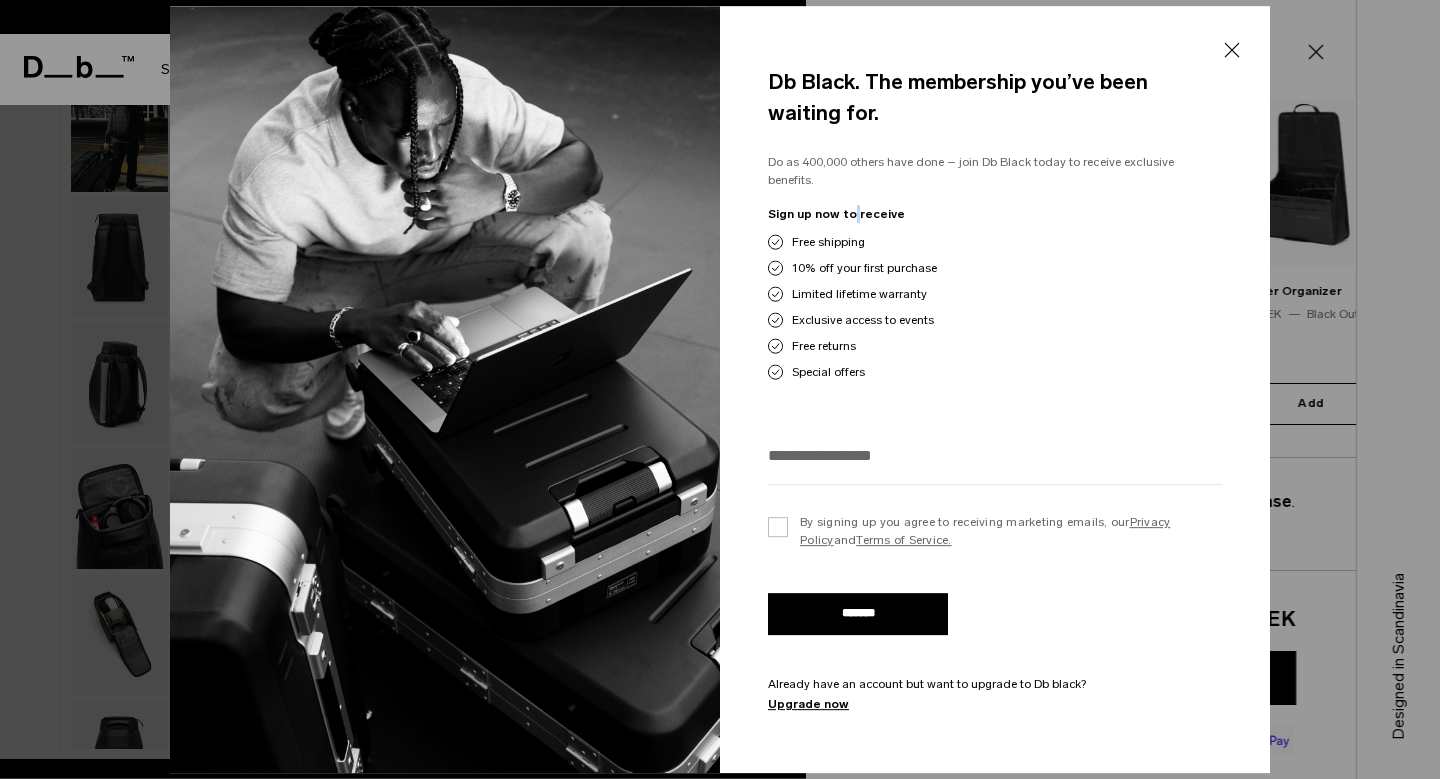 click on "Sign up now to receive" at bounding box center [995, 214] 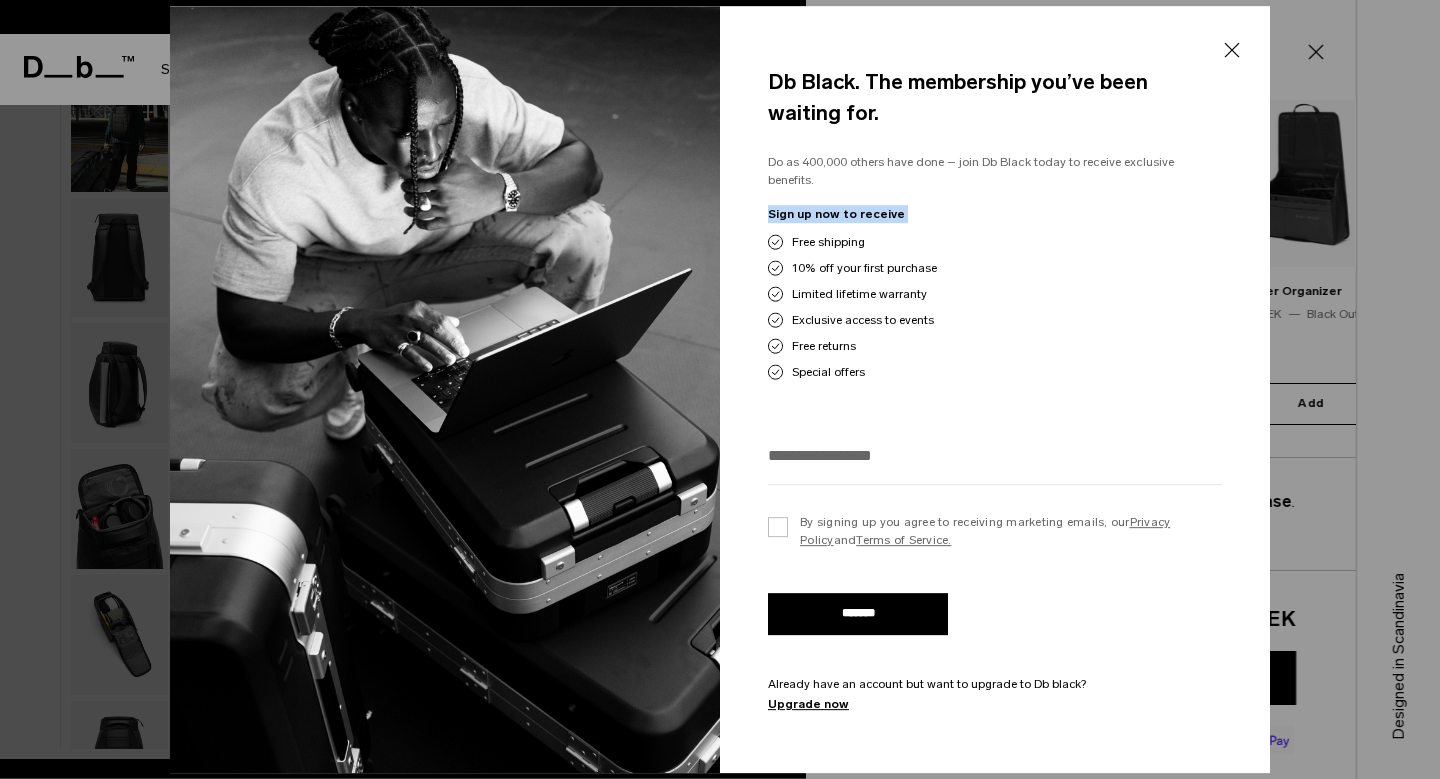 click on "Sign up now to receive" at bounding box center [995, 214] 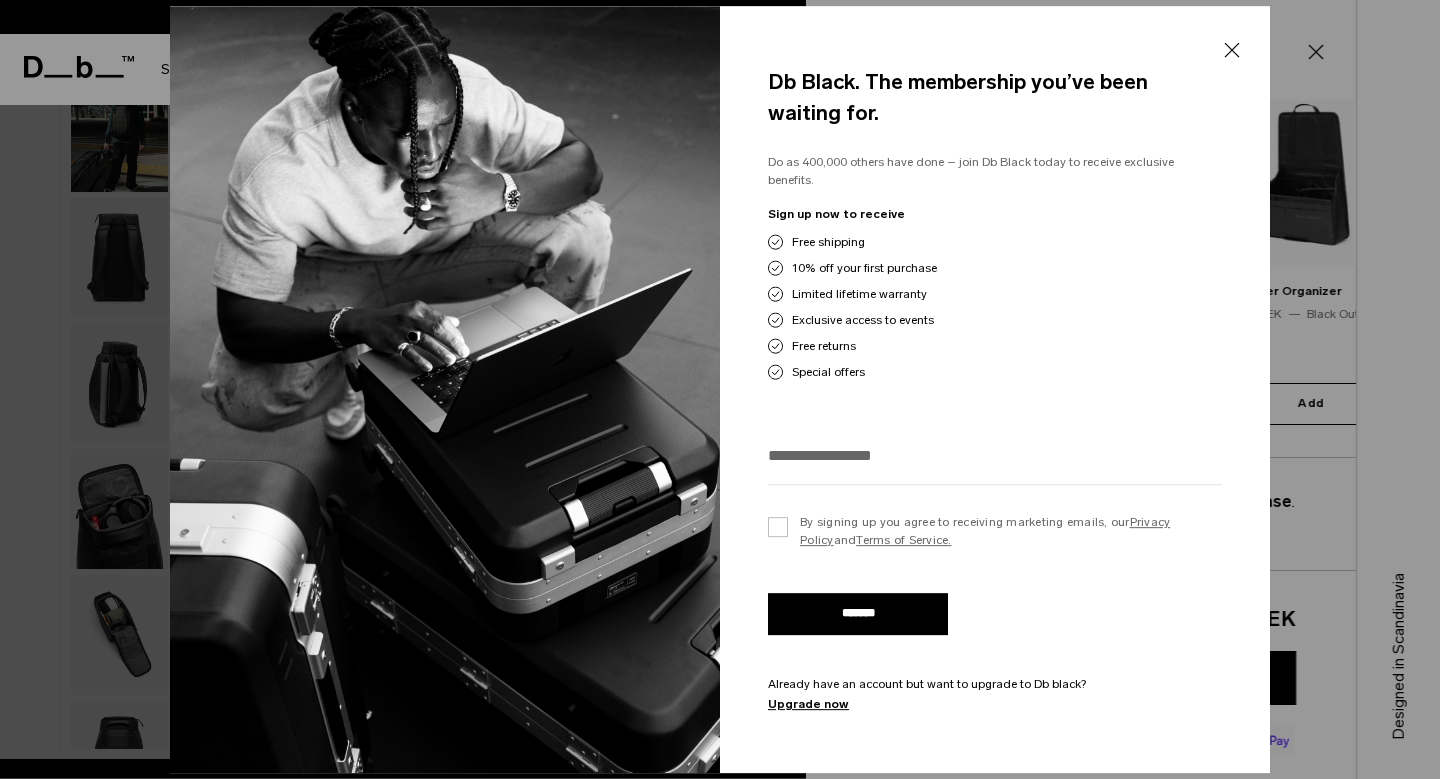 click at bounding box center (995, 462) 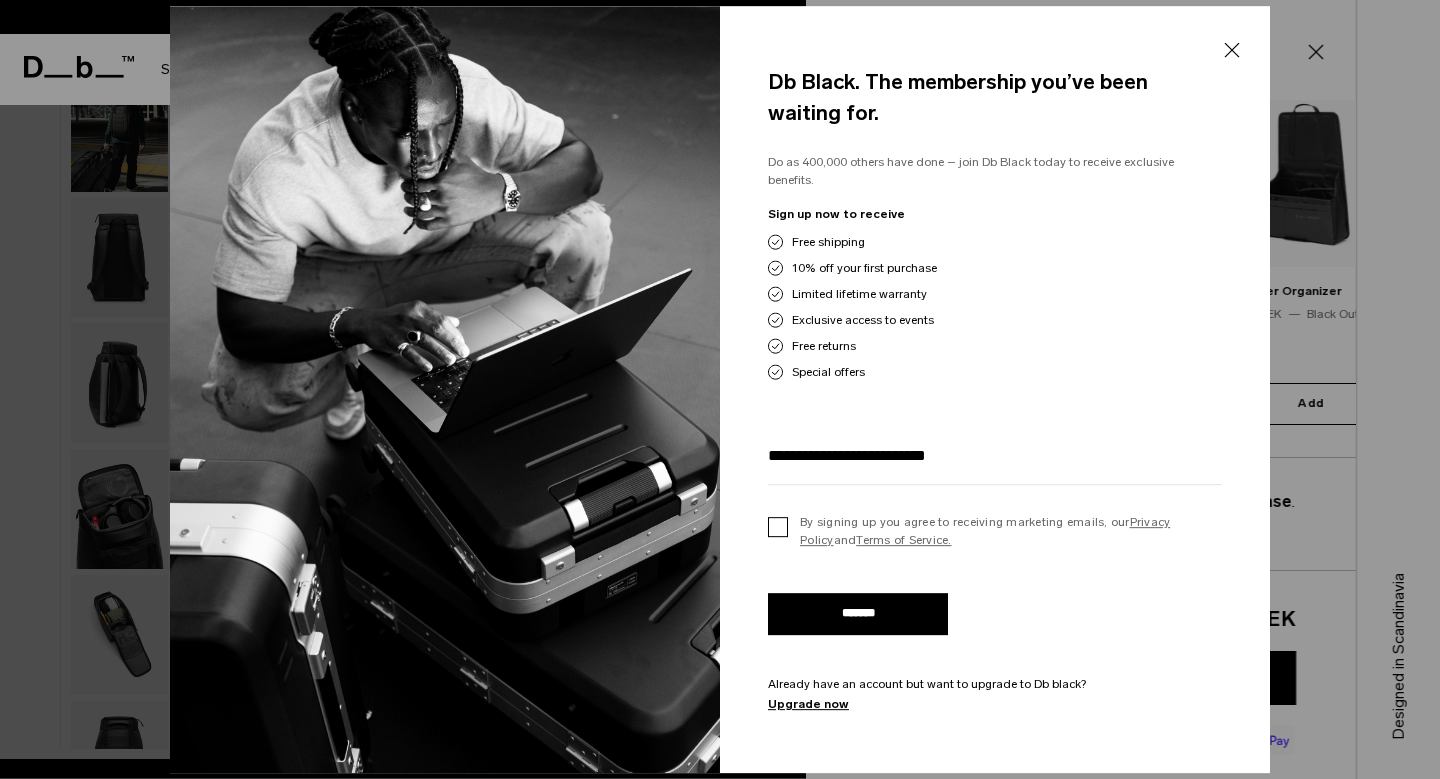 type on "**********" 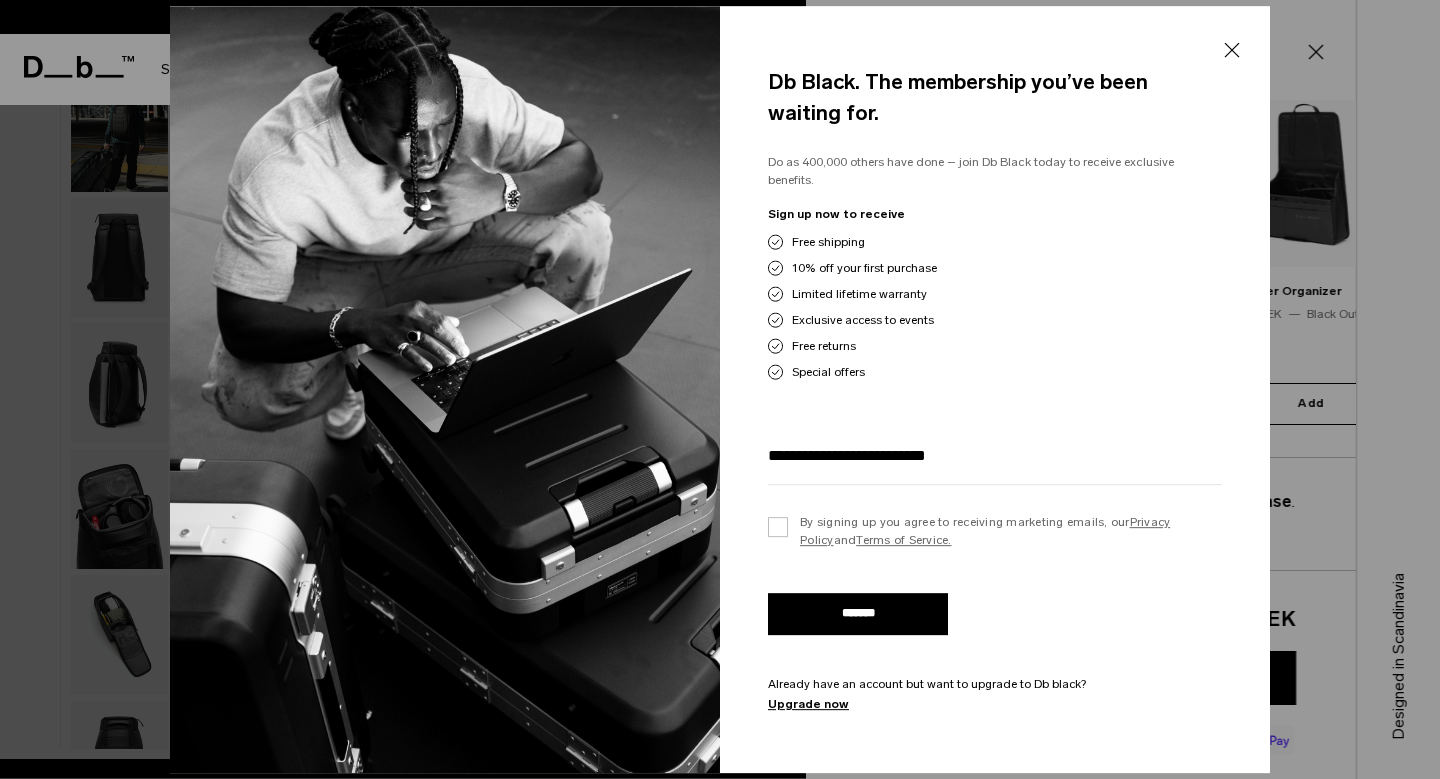 click on "*******" at bounding box center (858, 614) 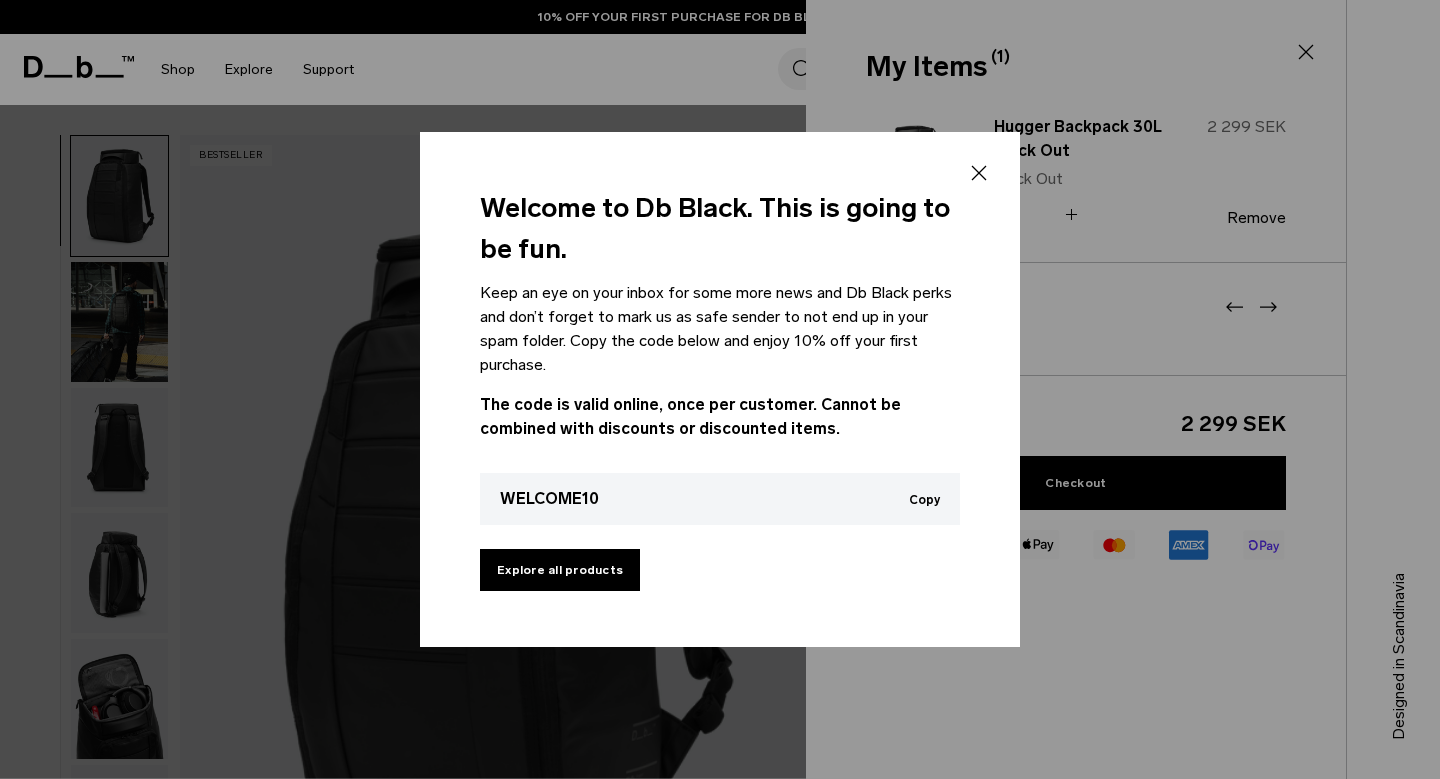scroll, scrollTop: 0, scrollLeft: 0, axis: both 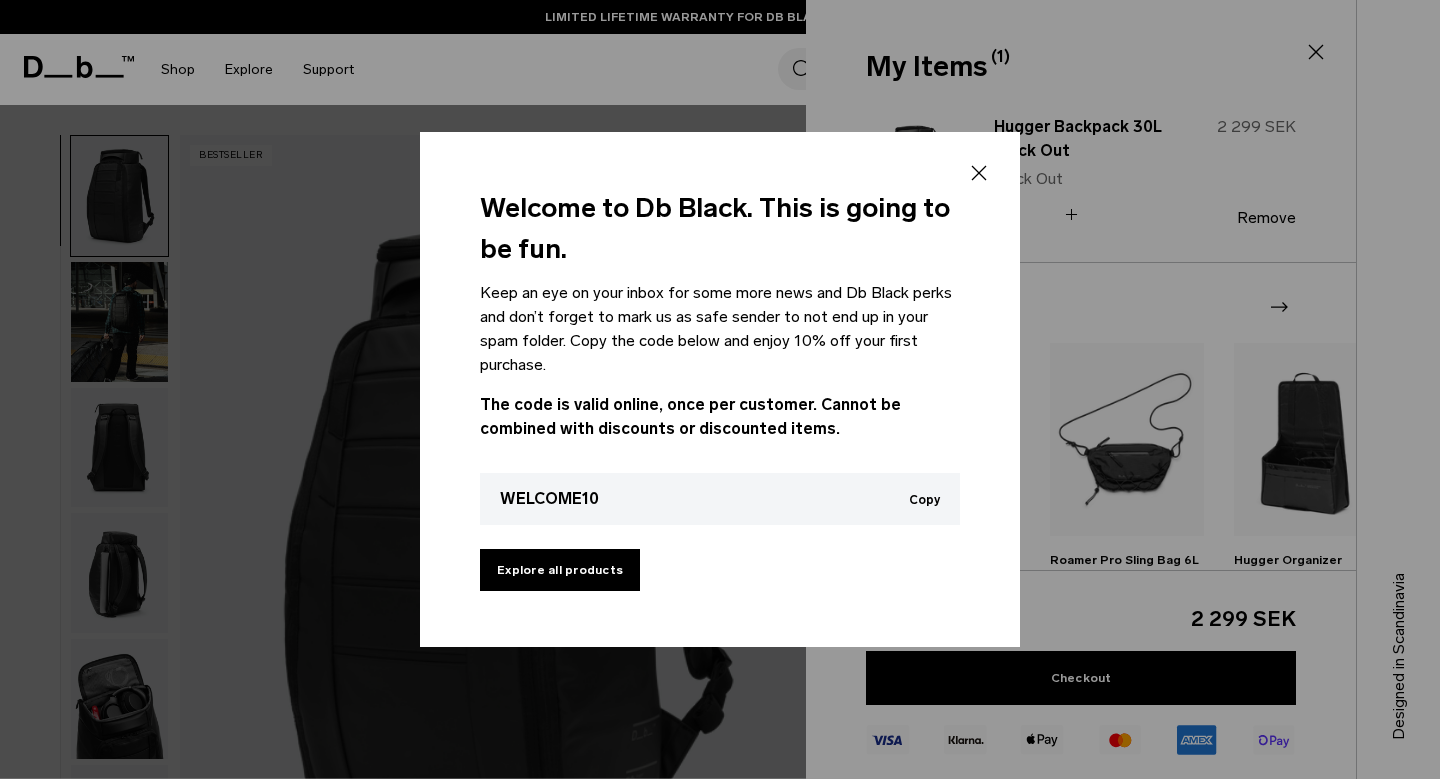 click on "WELCOME10" at bounding box center [549, 499] 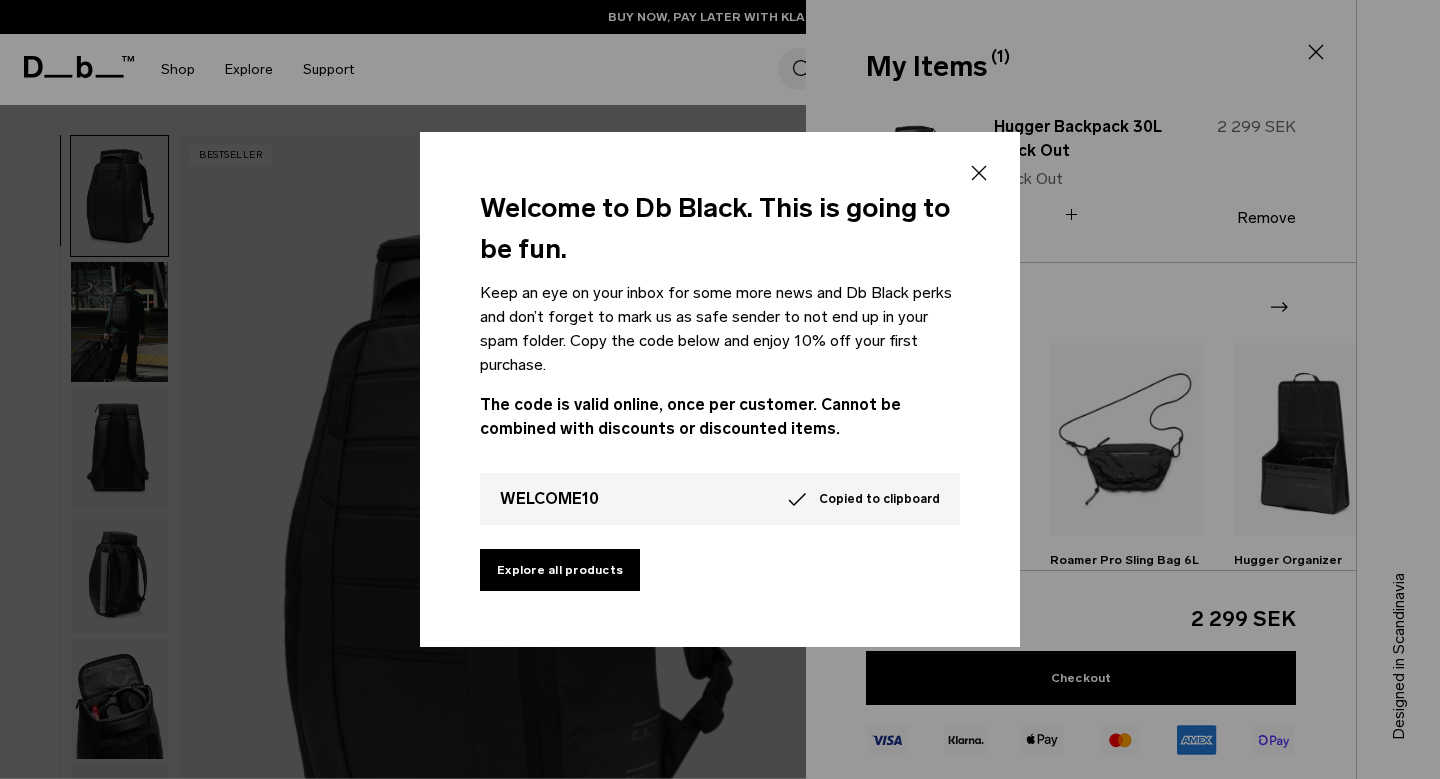 click 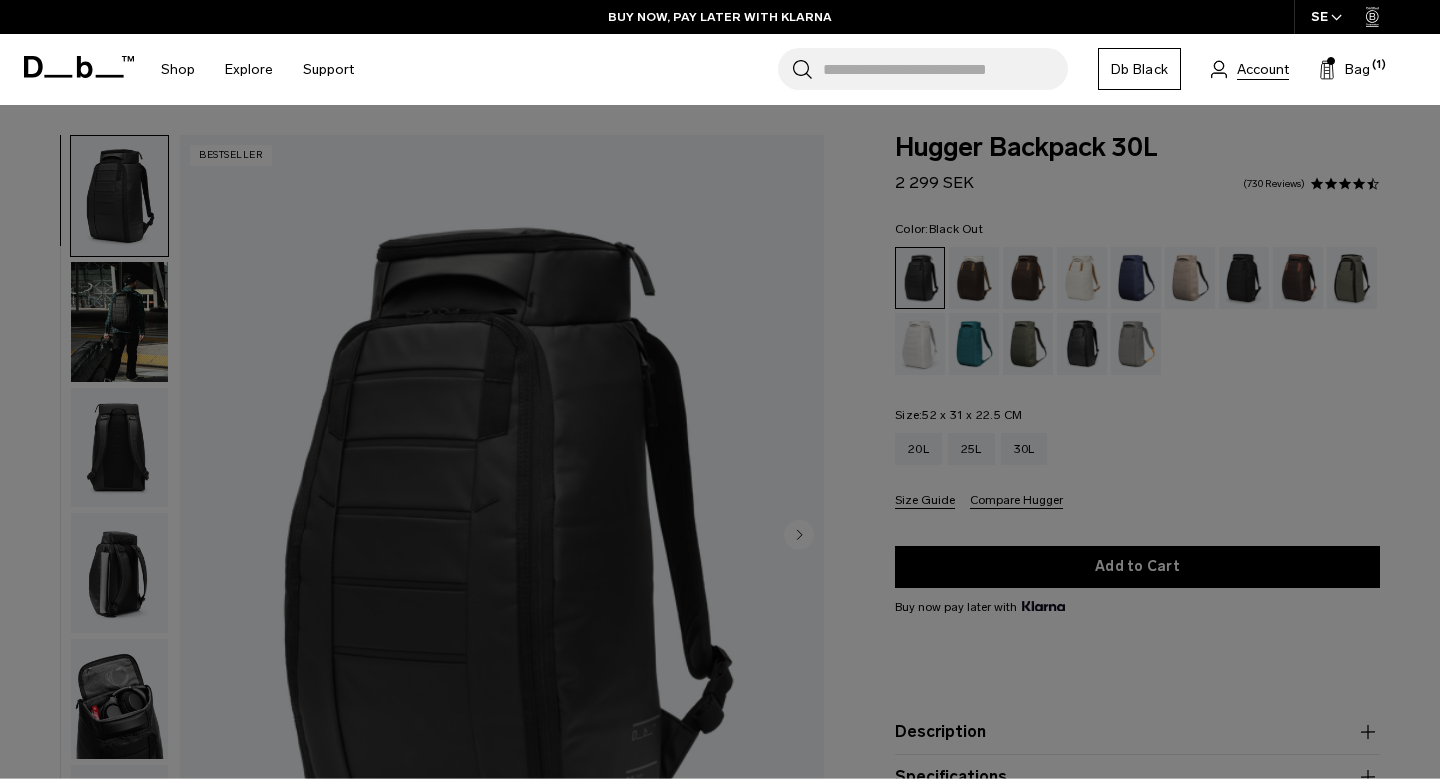 click on "Account" at bounding box center (1263, 69) 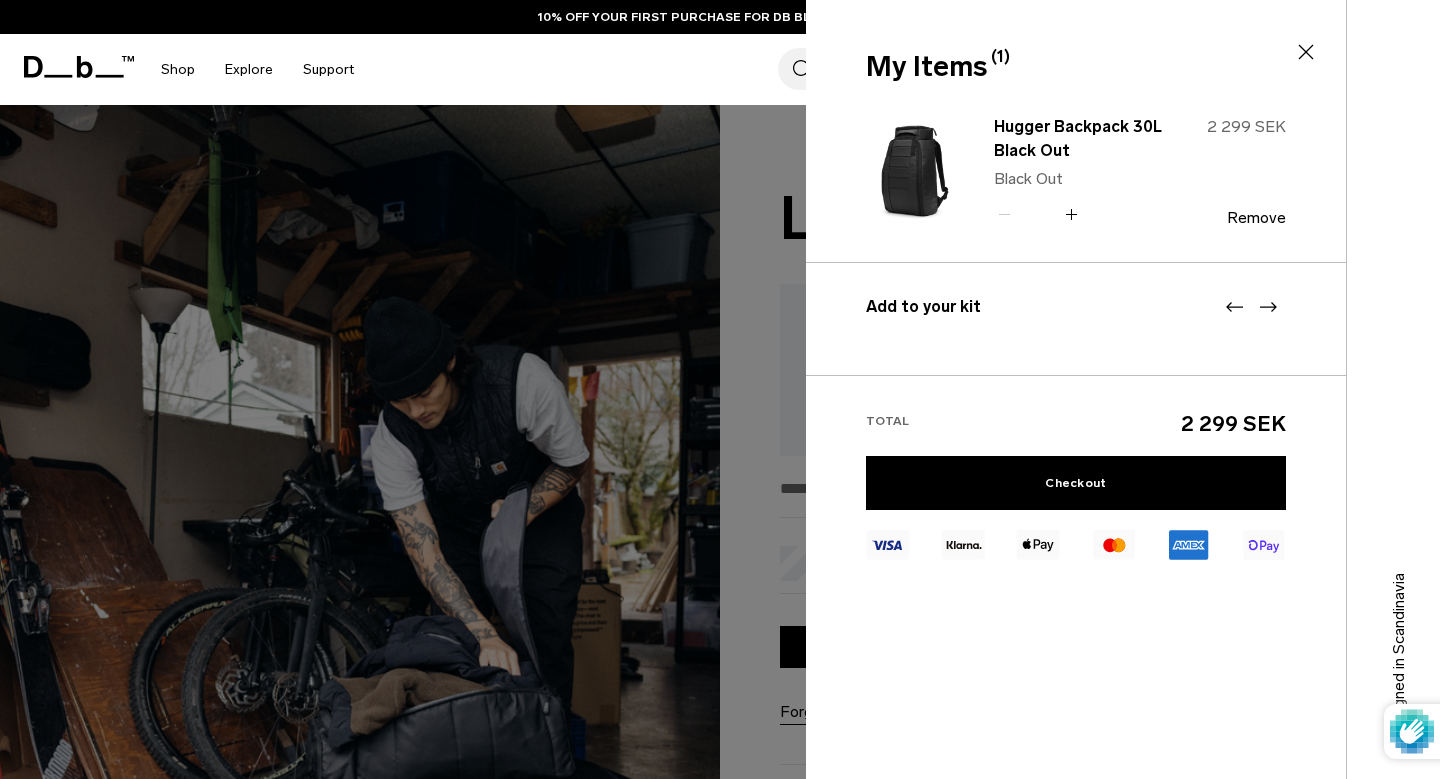 scroll, scrollTop: 0, scrollLeft: 0, axis: both 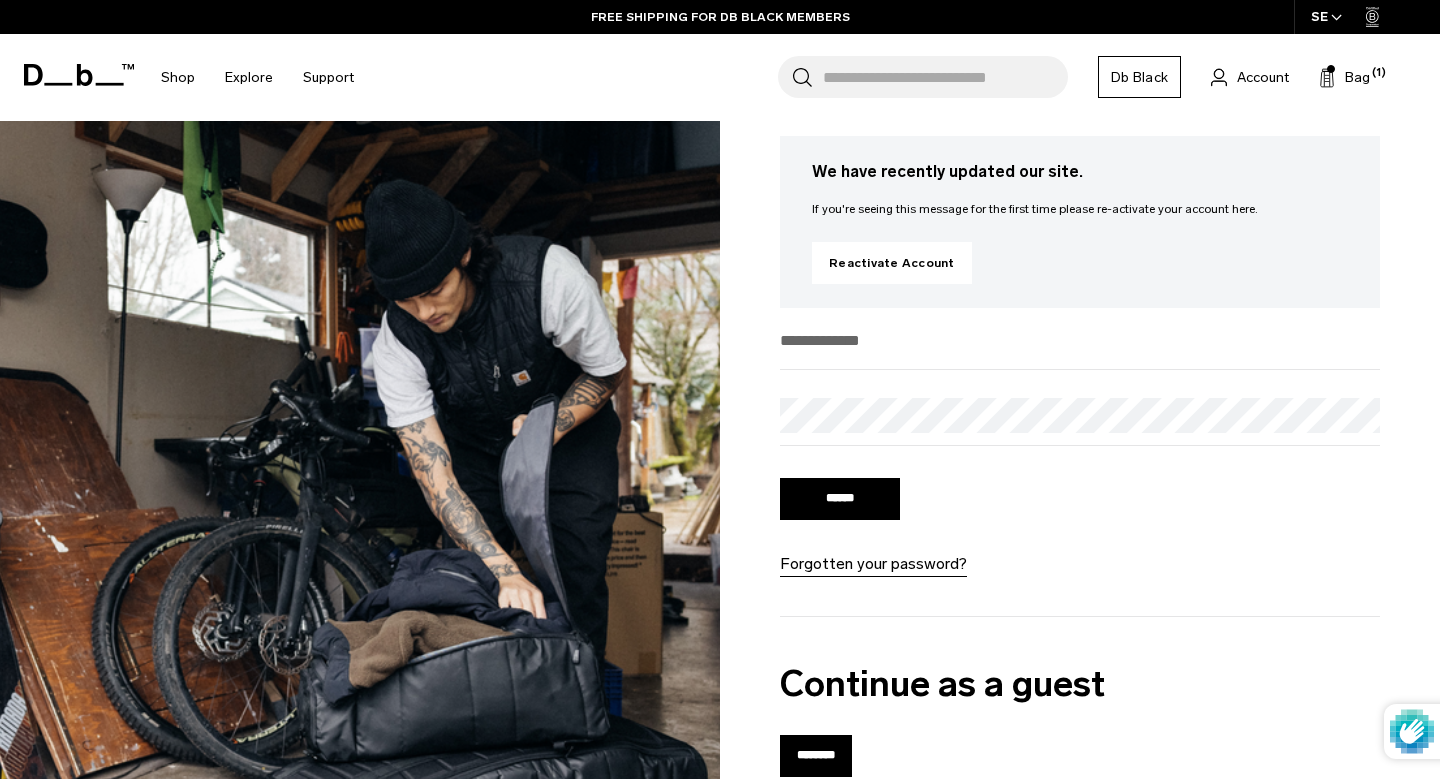 click on "Forgotten your password?" at bounding box center (873, 564) 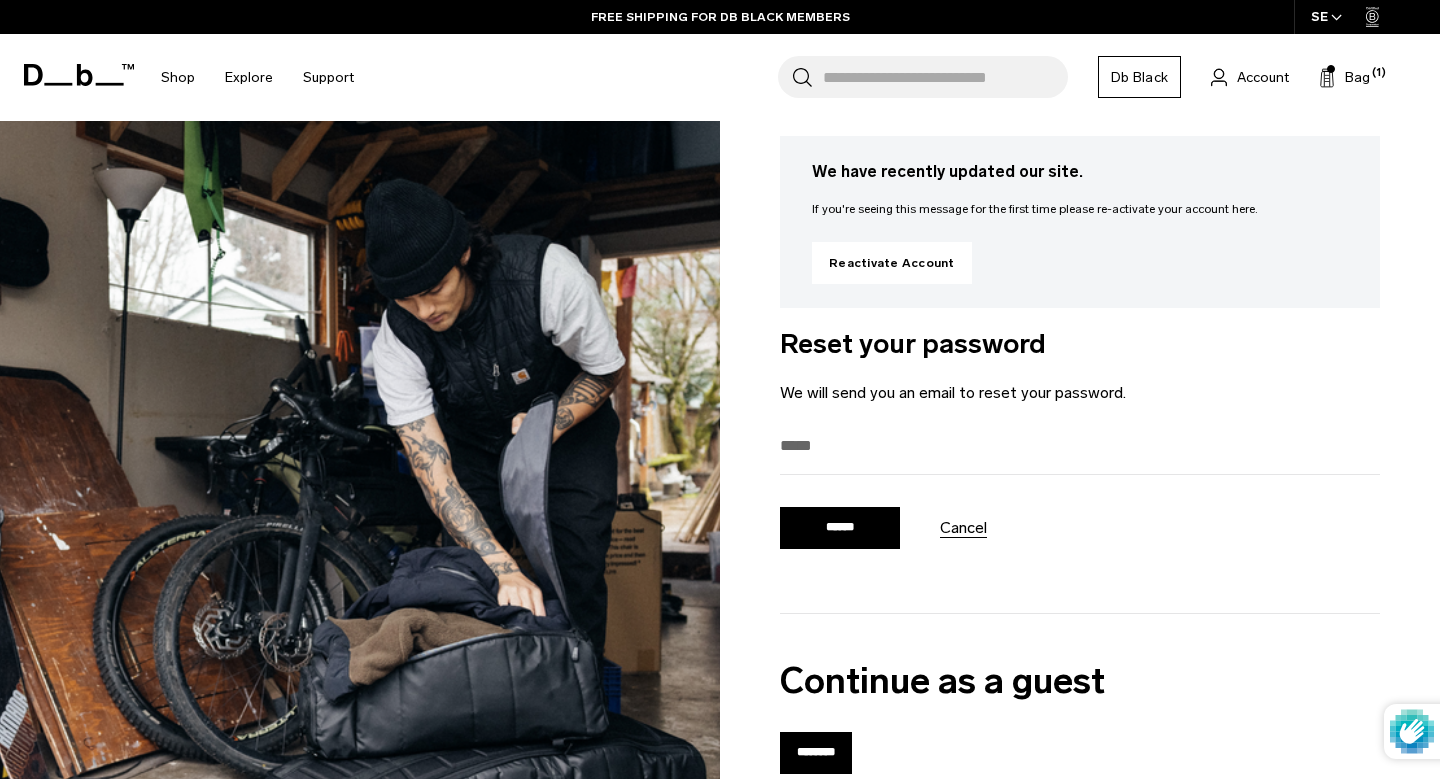 click at bounding box center (1080, 445) 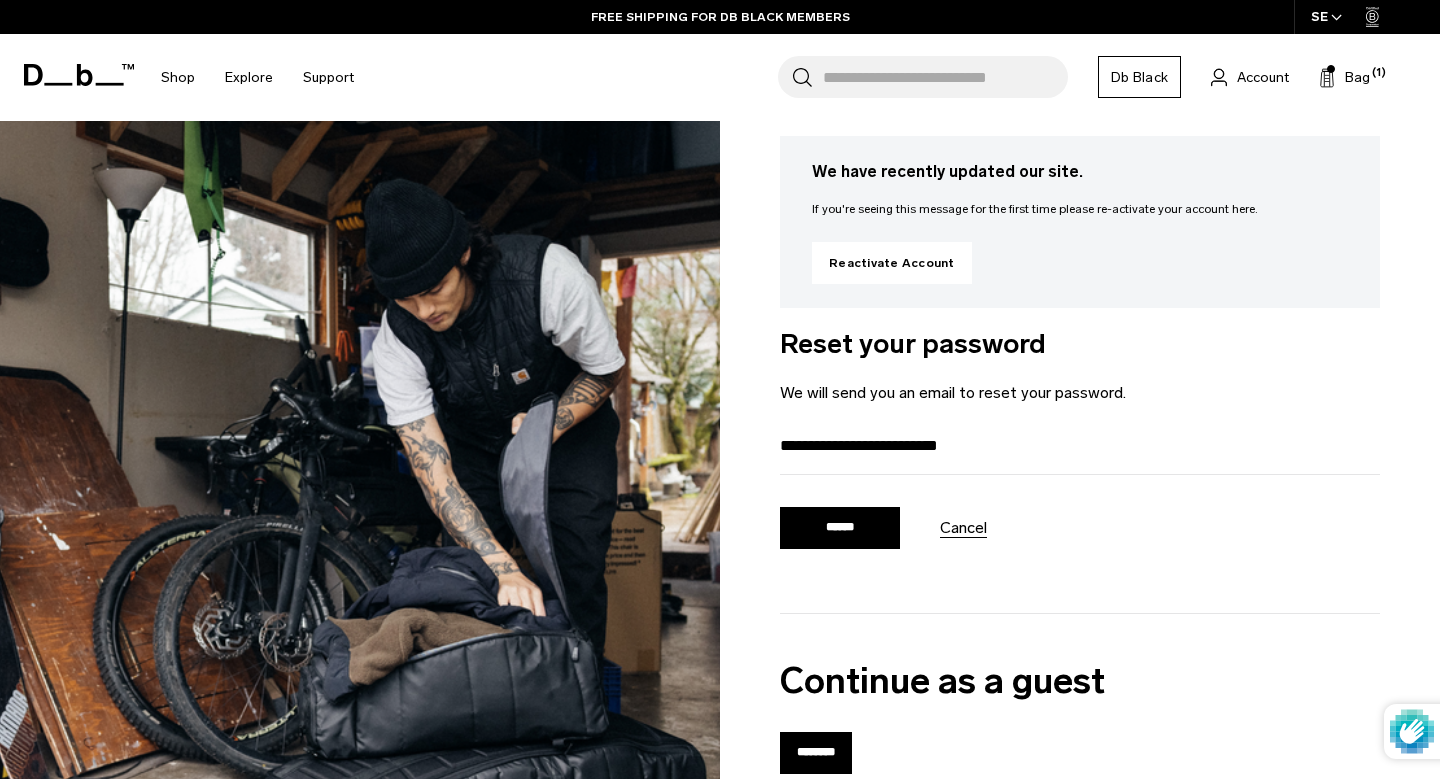 click on "******" at bounding box center [840, 528] 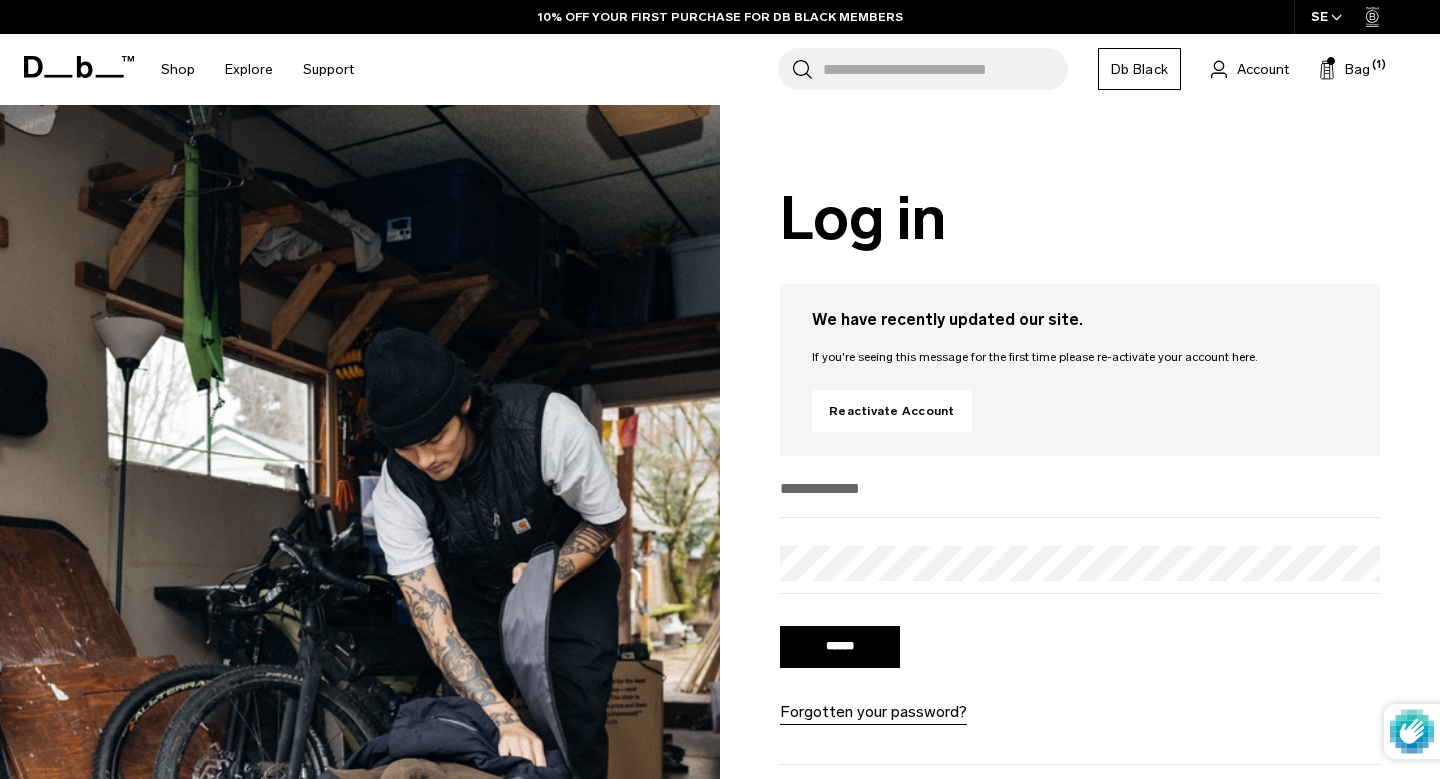 scroll, scrollTop: 0, scrollLeft: 0, axis: both 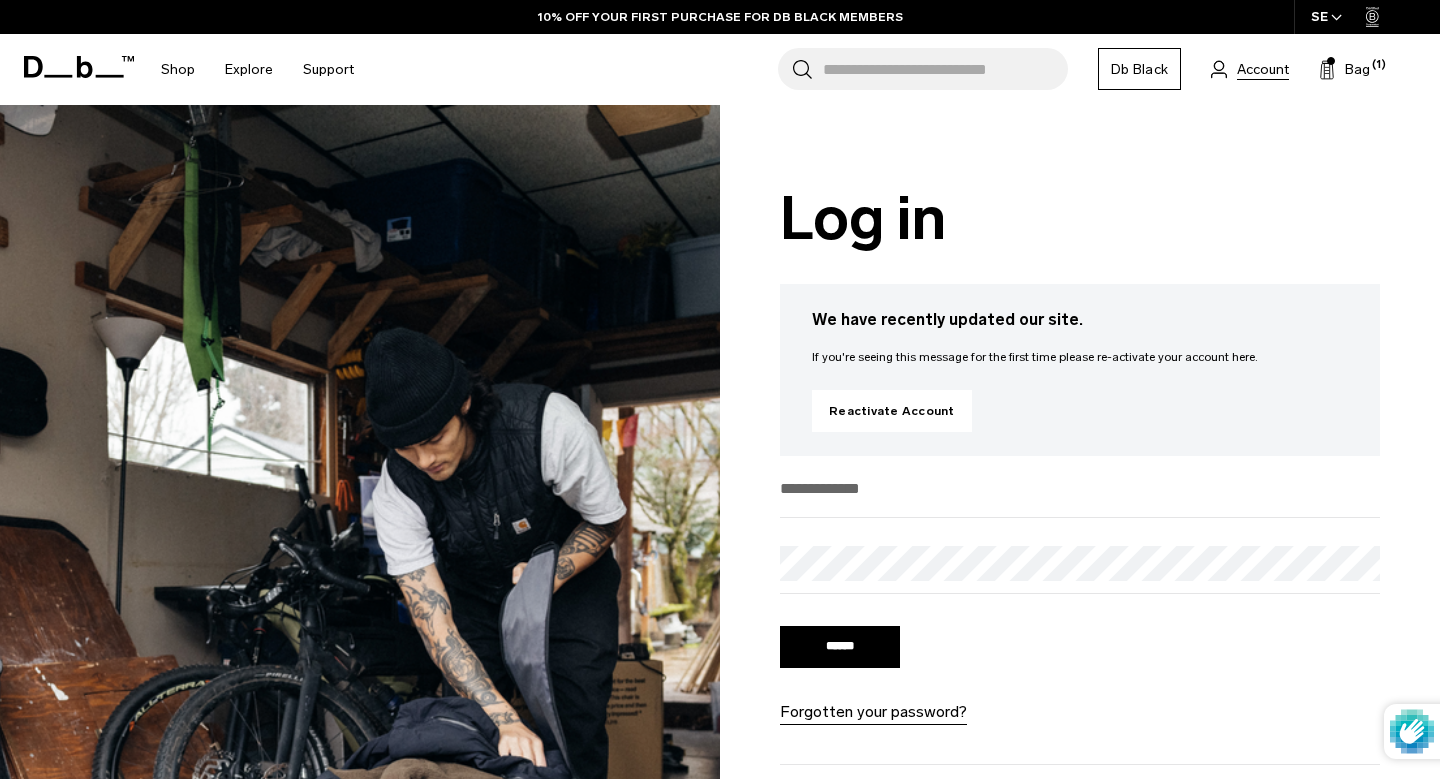 click on "Account" at bounding box center [1263, 69] 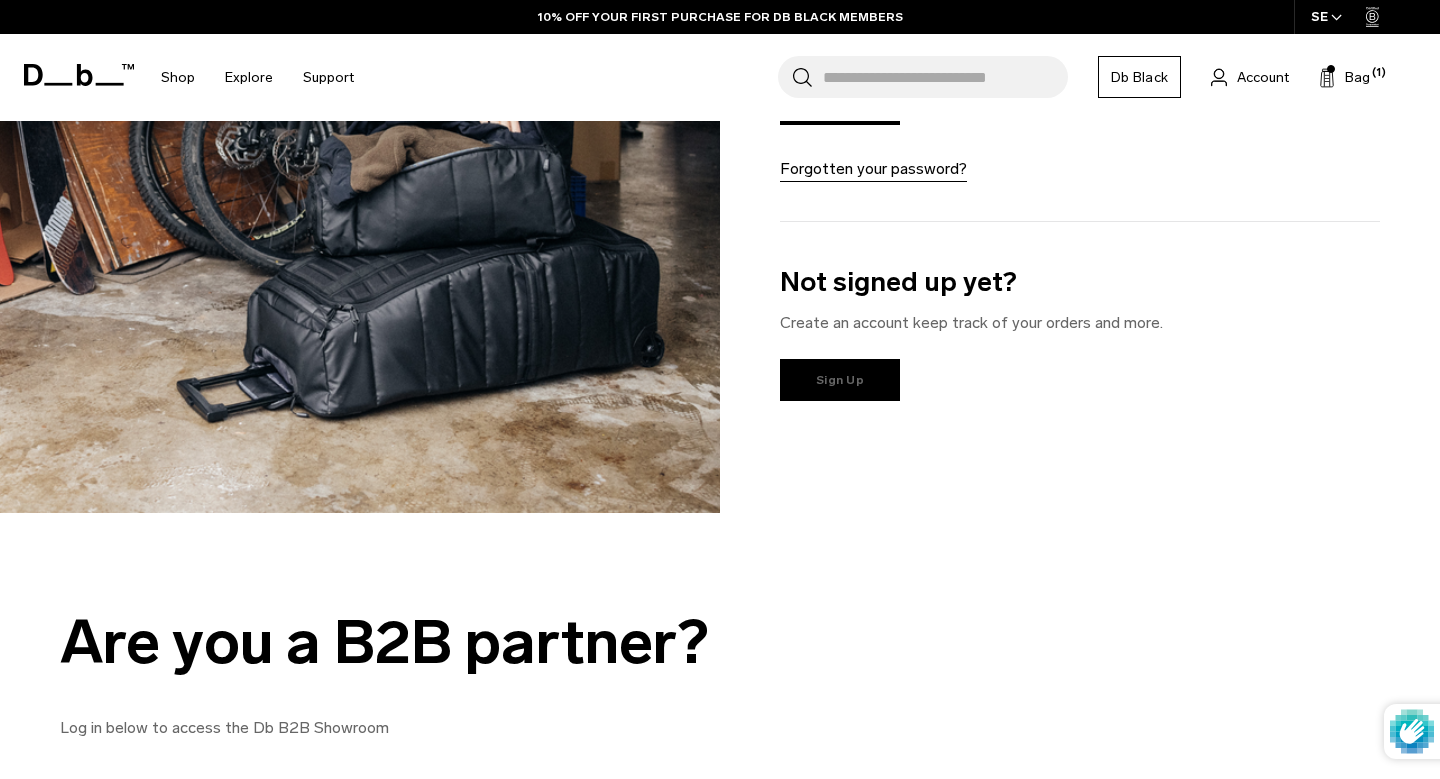 scroll, scrollTop: 543, scrollLeft: 0, axis: vertical 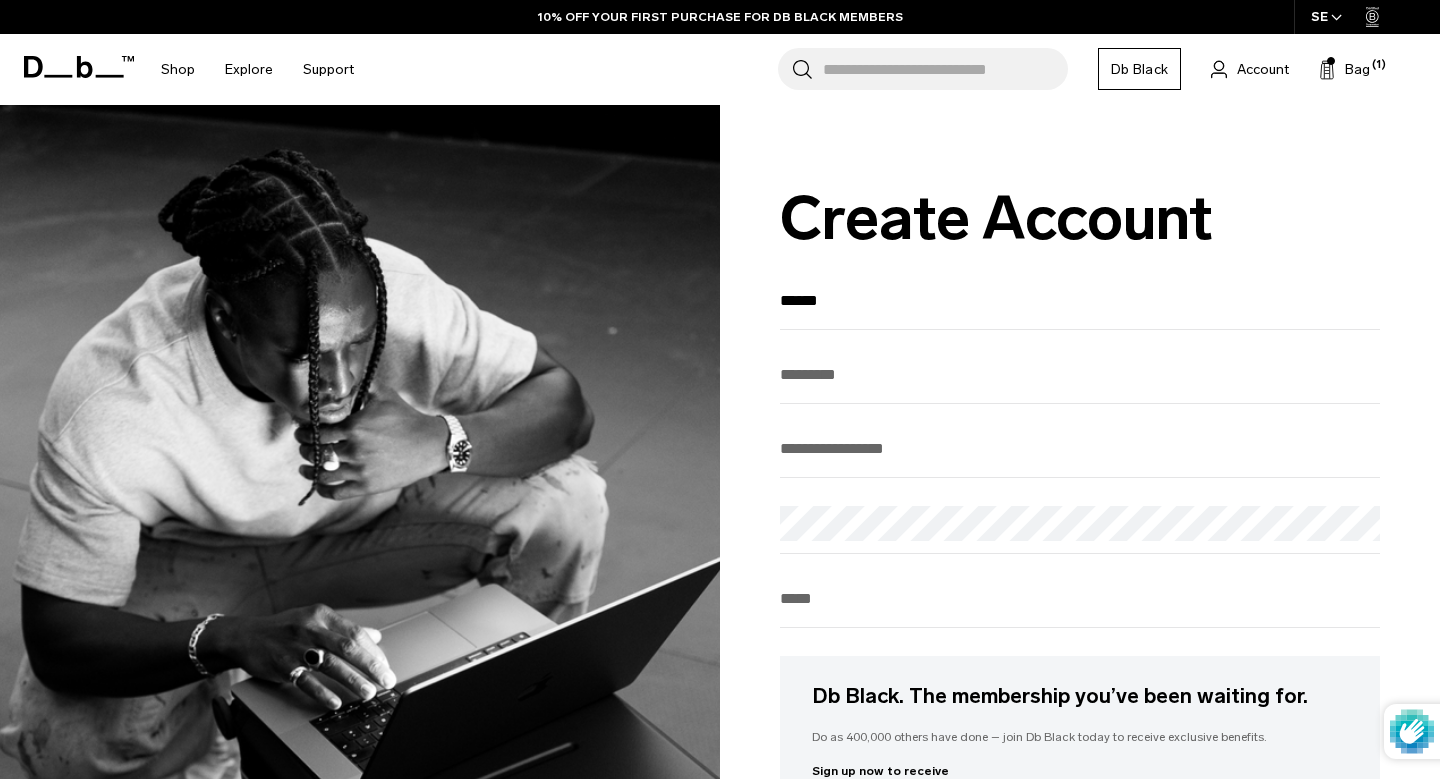 type on "******" 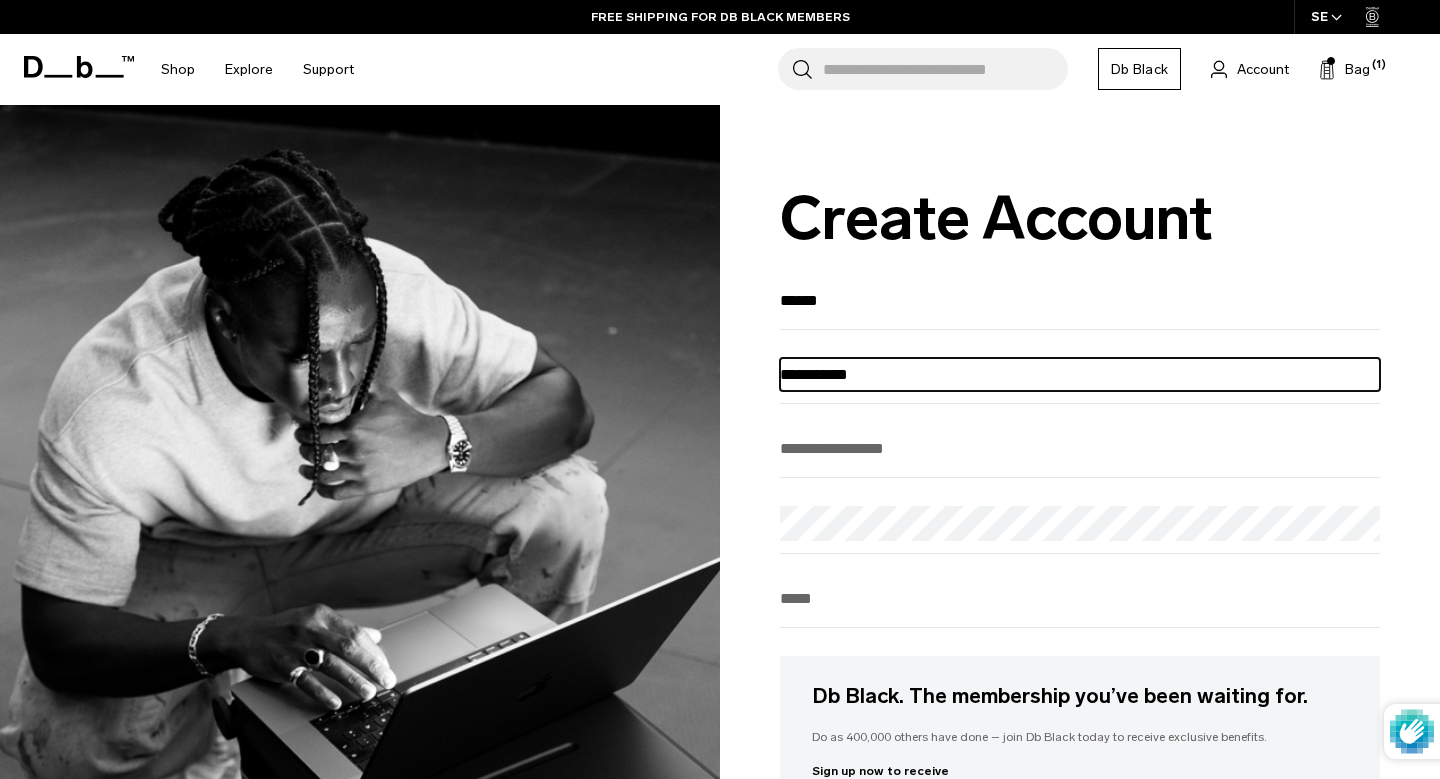 type on "**********" 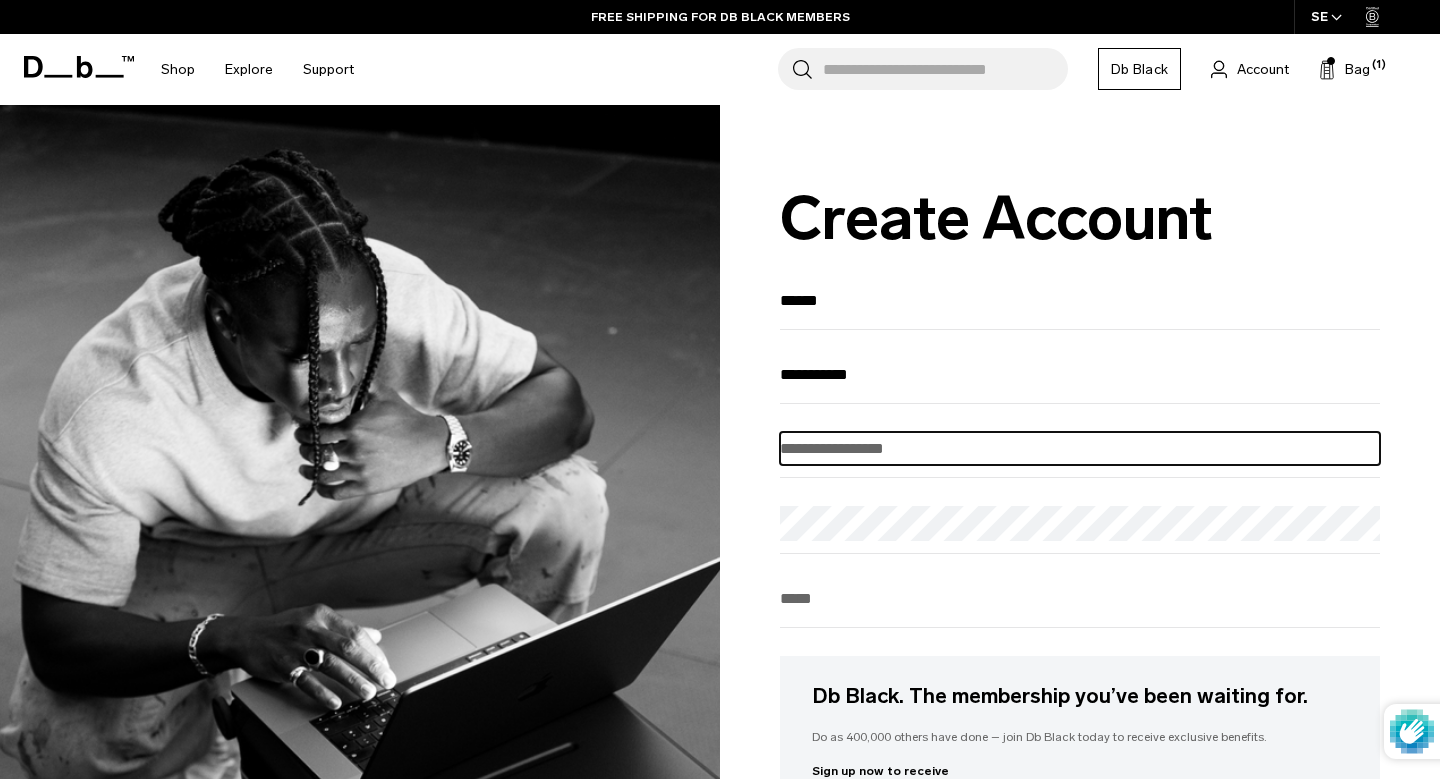 click at bounding box center (1080, 448) 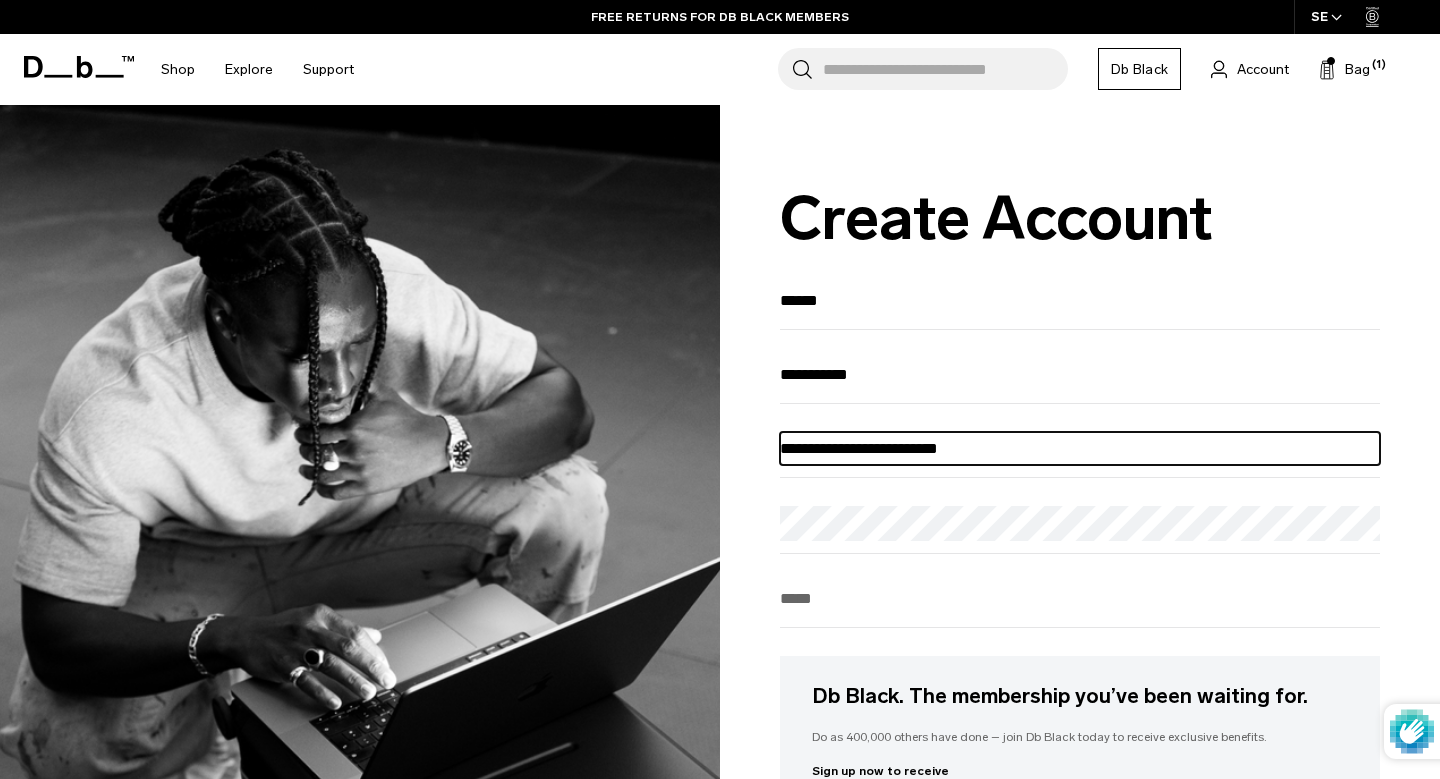 type on "**********" 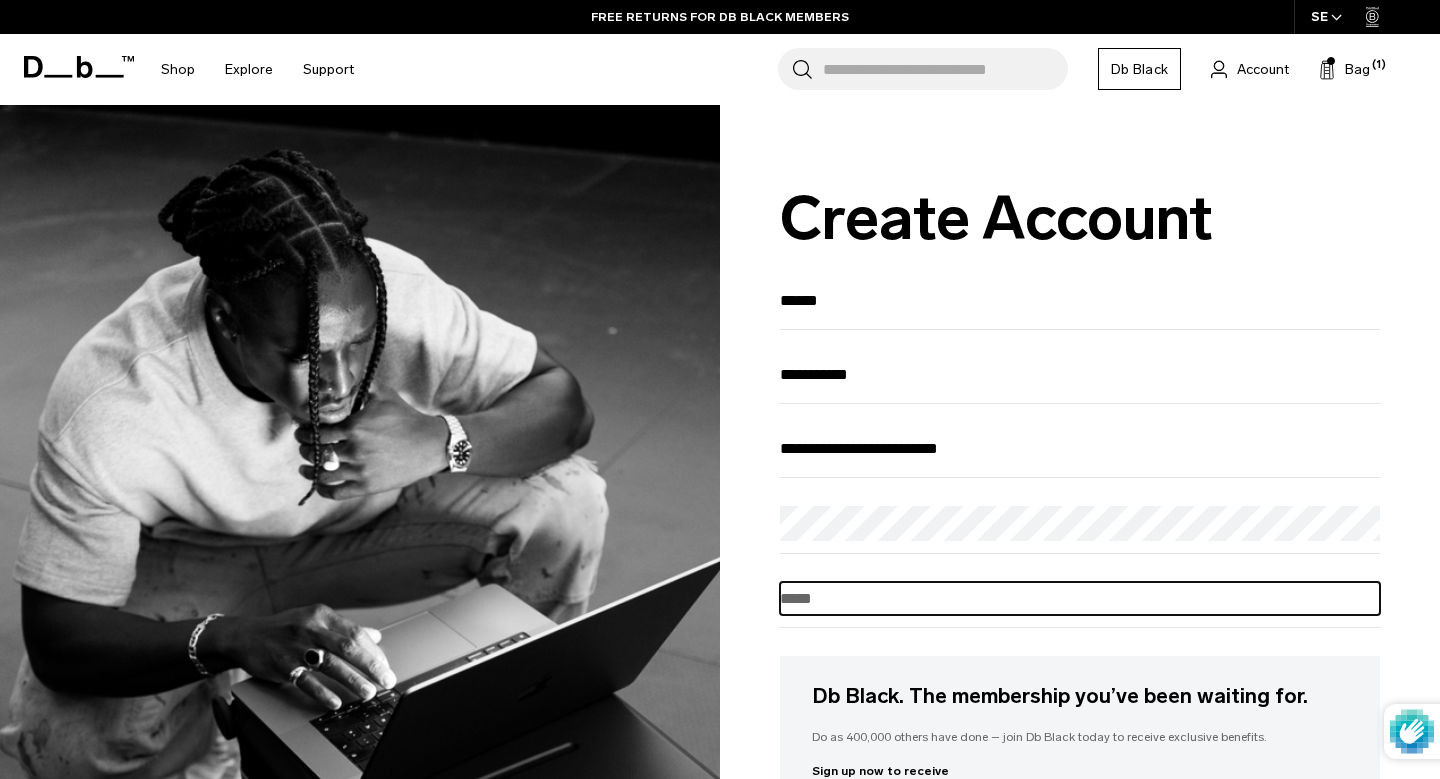 click at bounding box center [1080, 598] 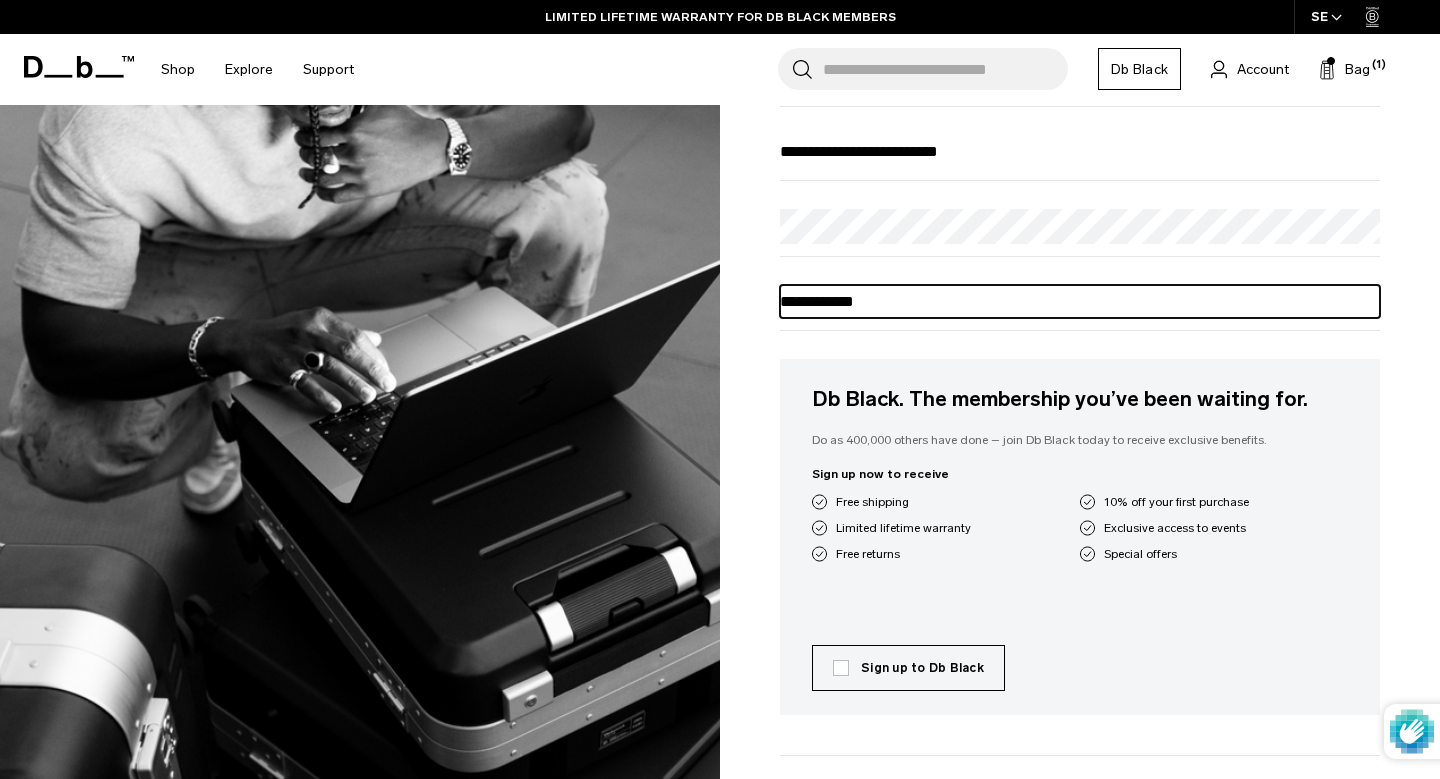 scroll, scrollTop: 333, scrollLeft: 0, axis: vertical 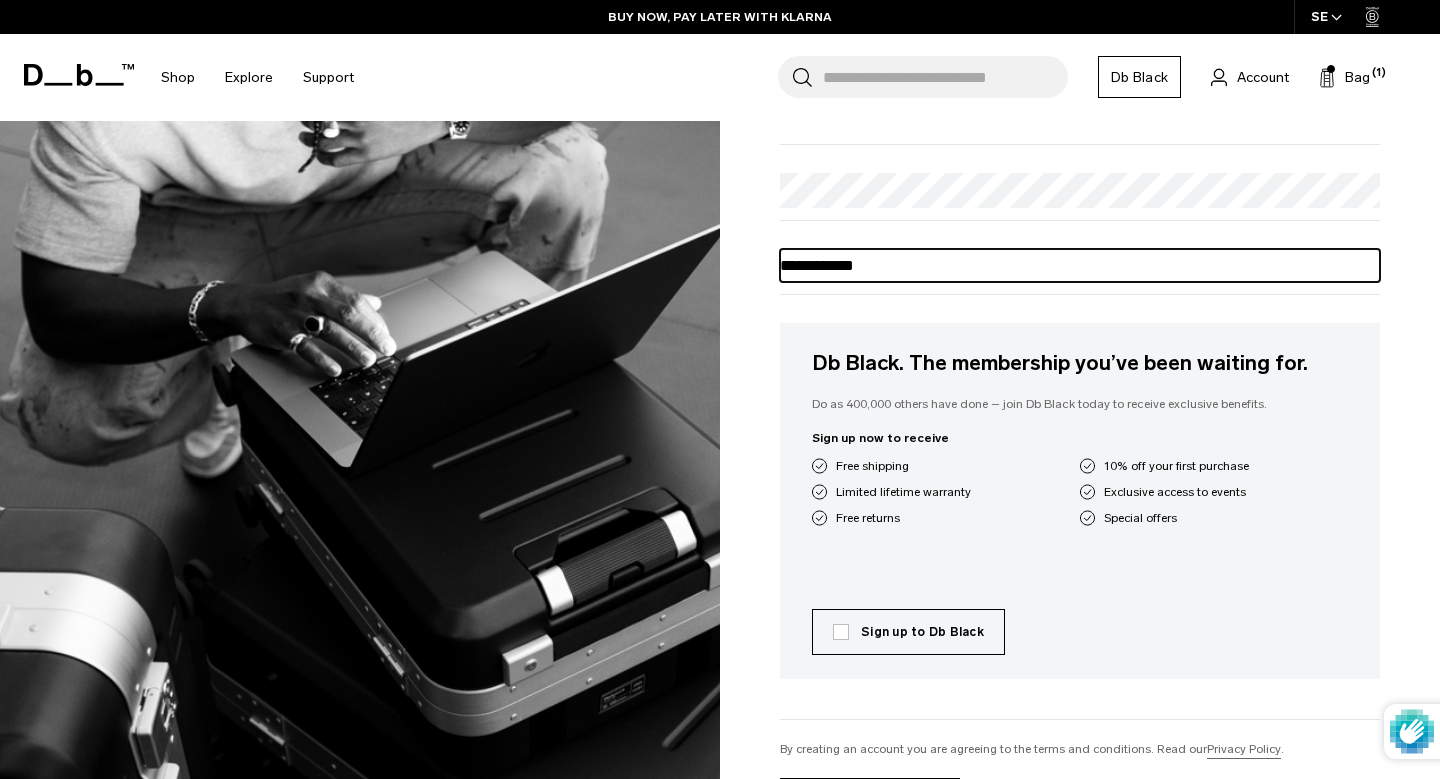 type on "**********" 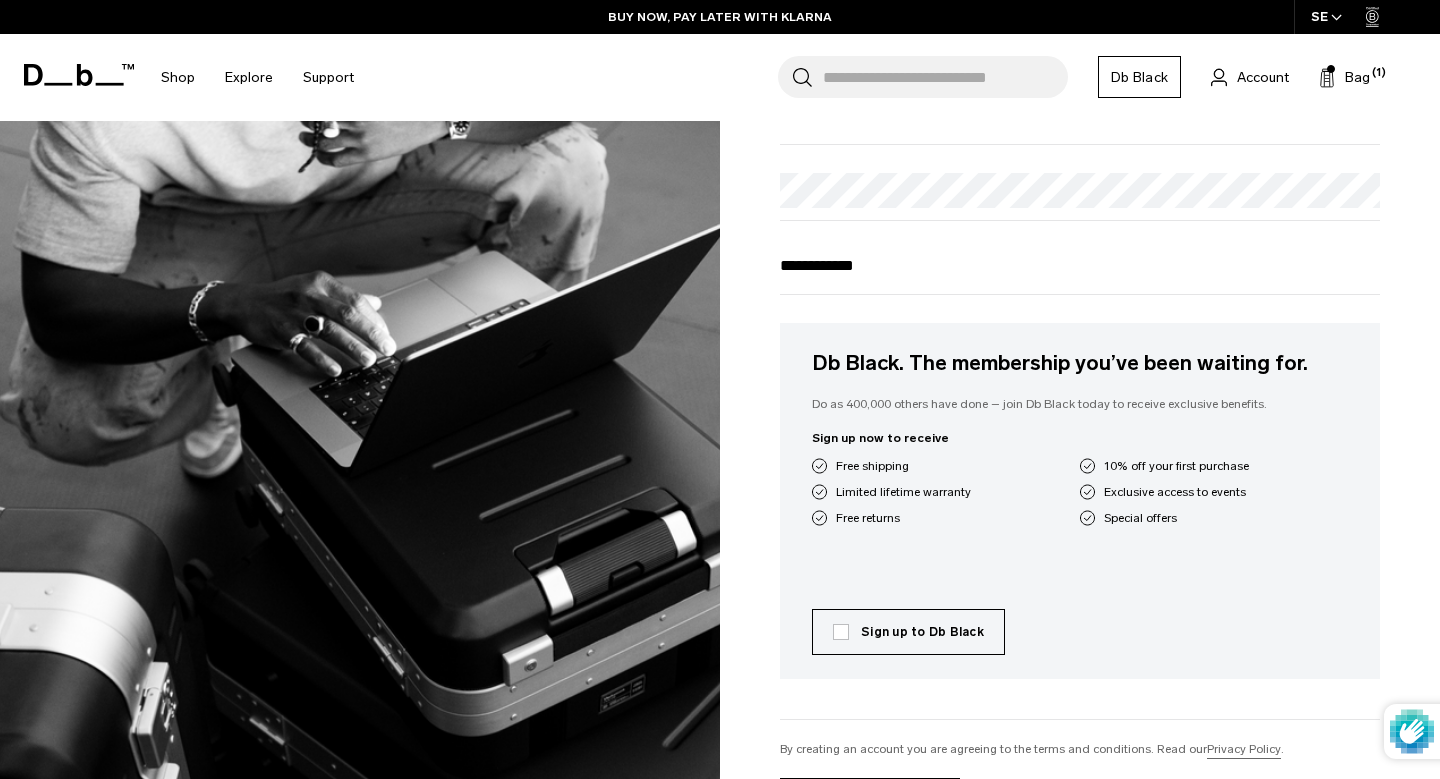 click on "Sign up to Db Black" at bounding box center (908, 632) 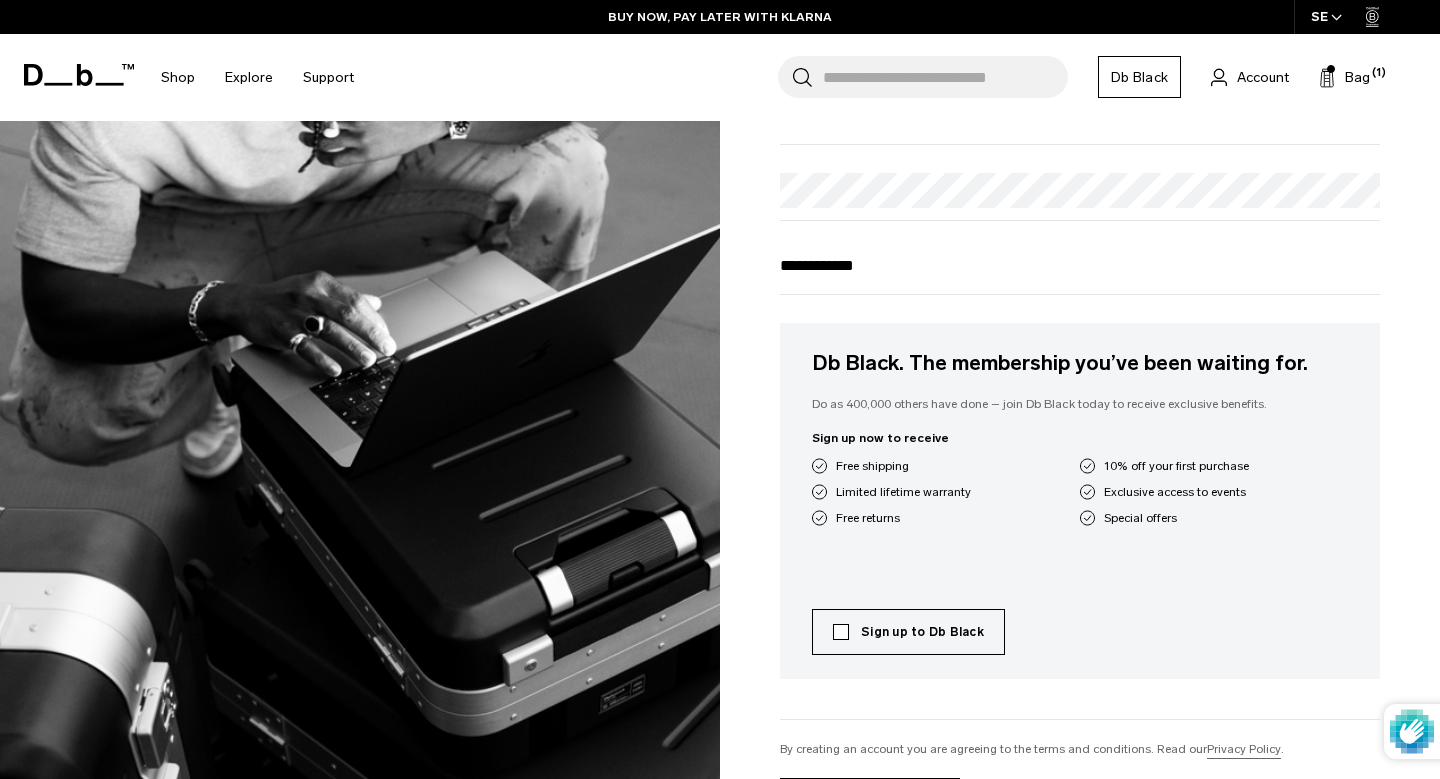 click on "Sign up to Db Black" at bounding box center (908, 632) 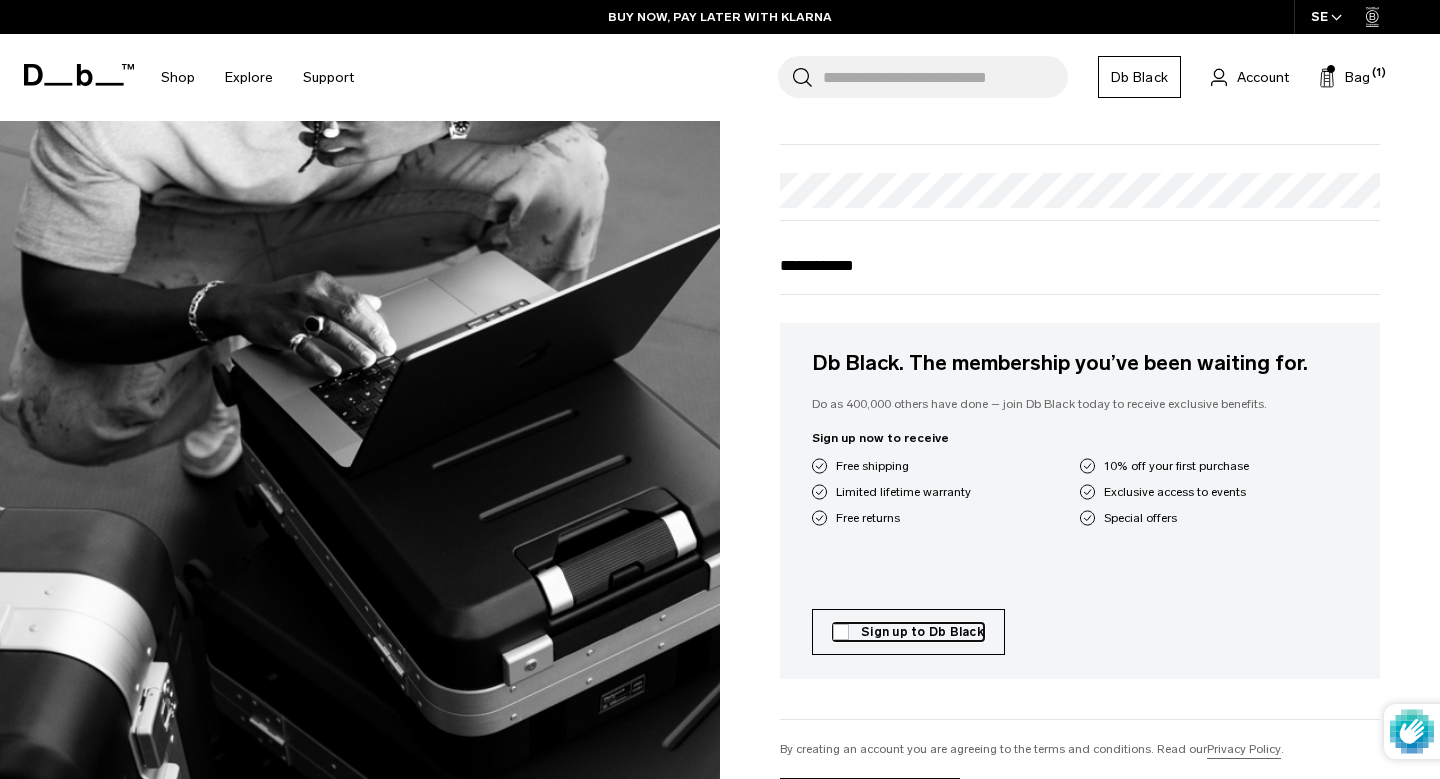 scroll, scrollTop: 608, scrollLeft: 0, axis: vertical 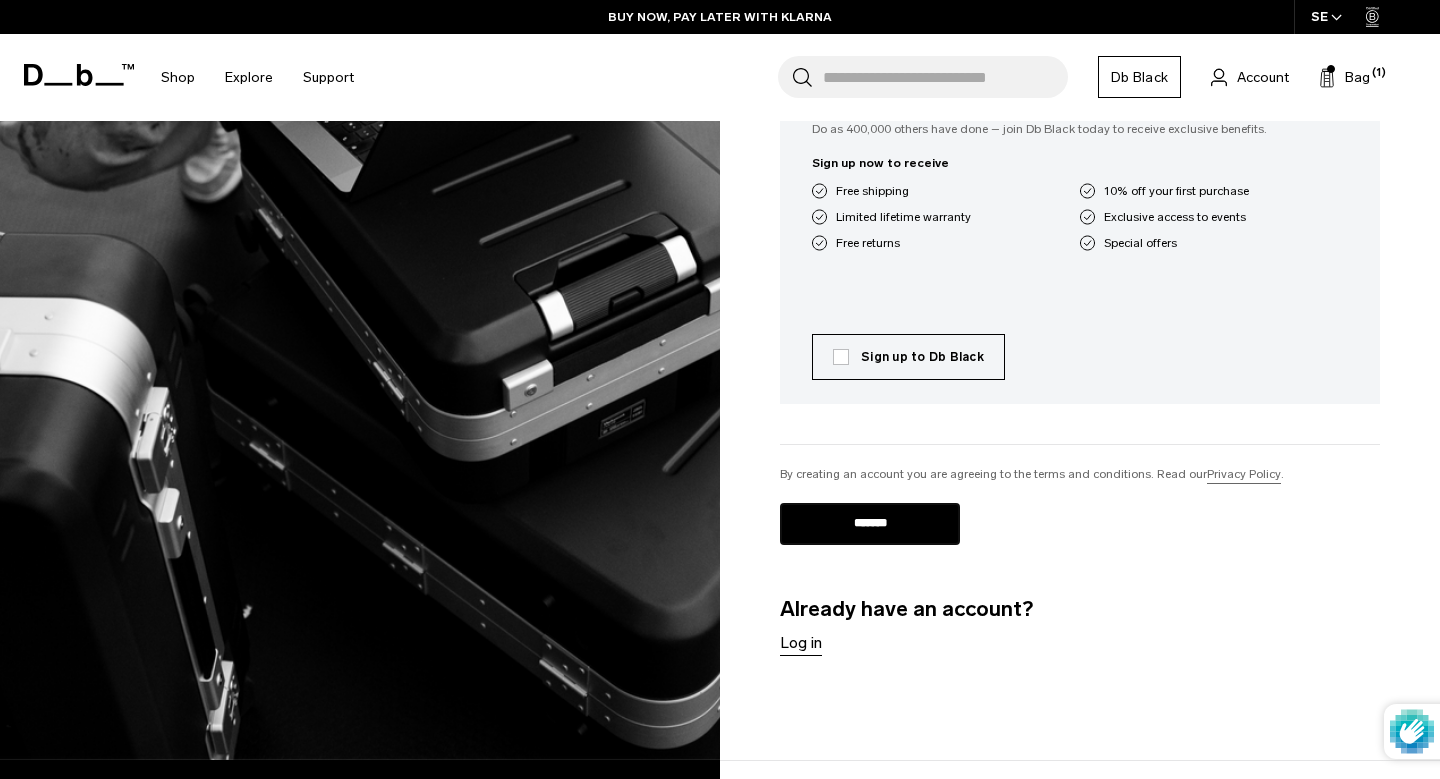 click on "*******" at bounding box center (870, 524) 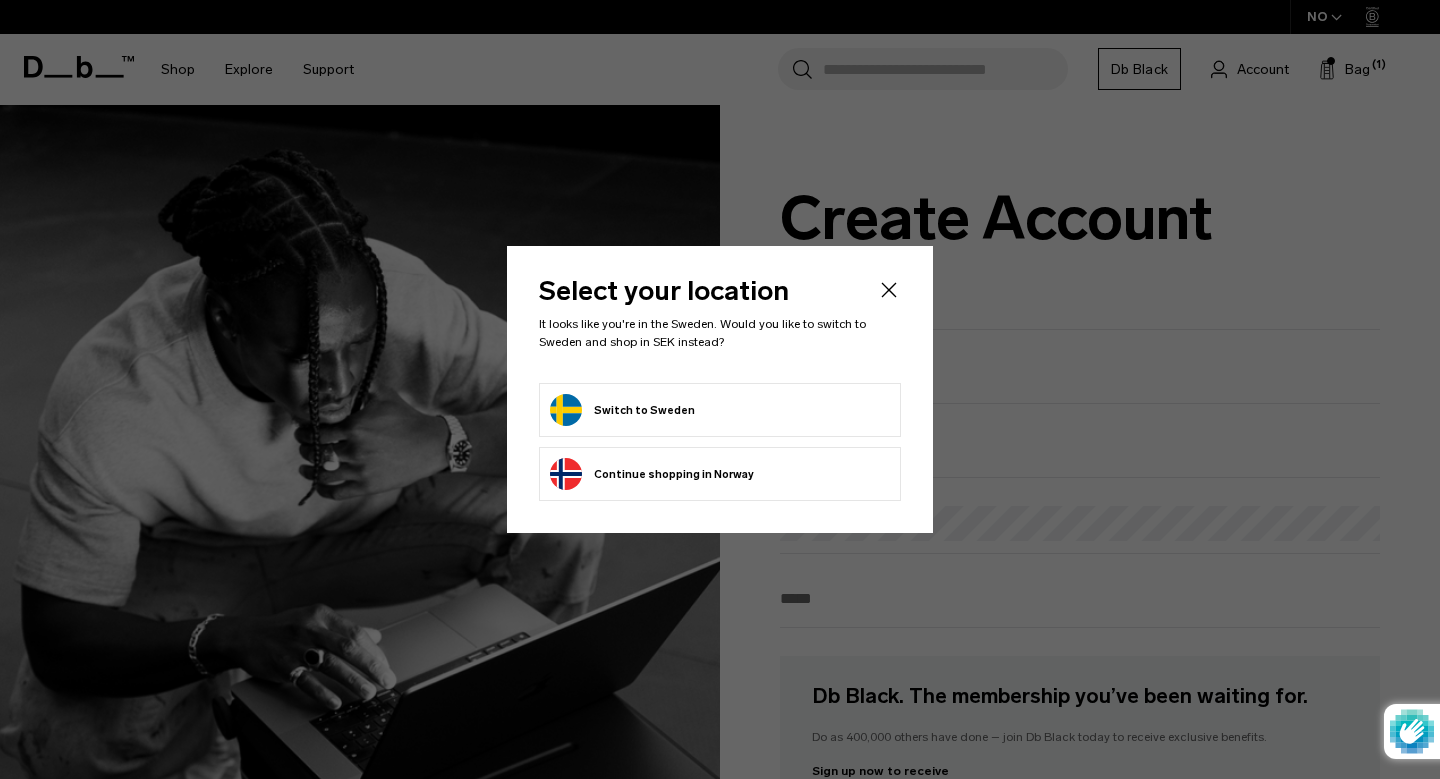 scroll, scrollTop: 0, scrollLeft: 0, axis: both 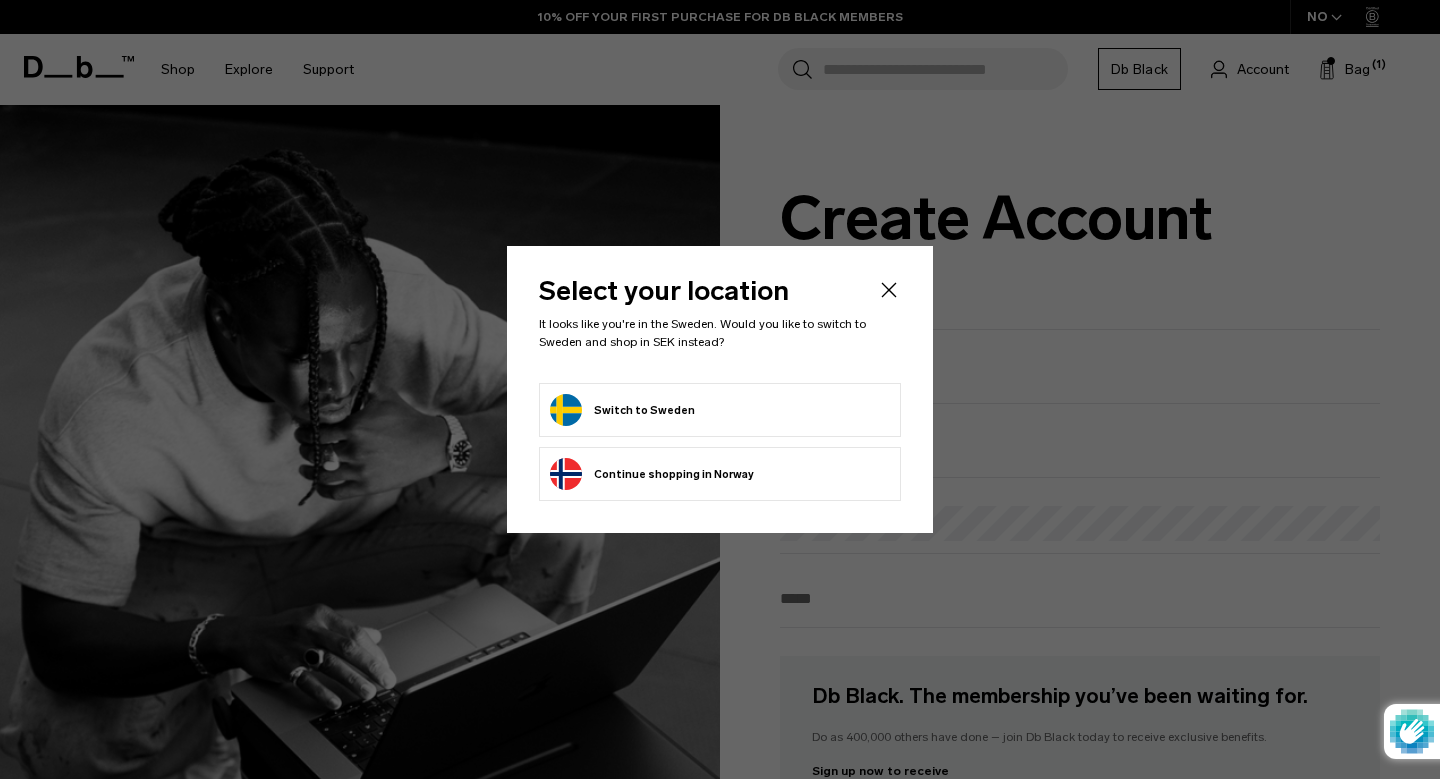 click on "Switch to Sweden" at bounding box center (622, 410) 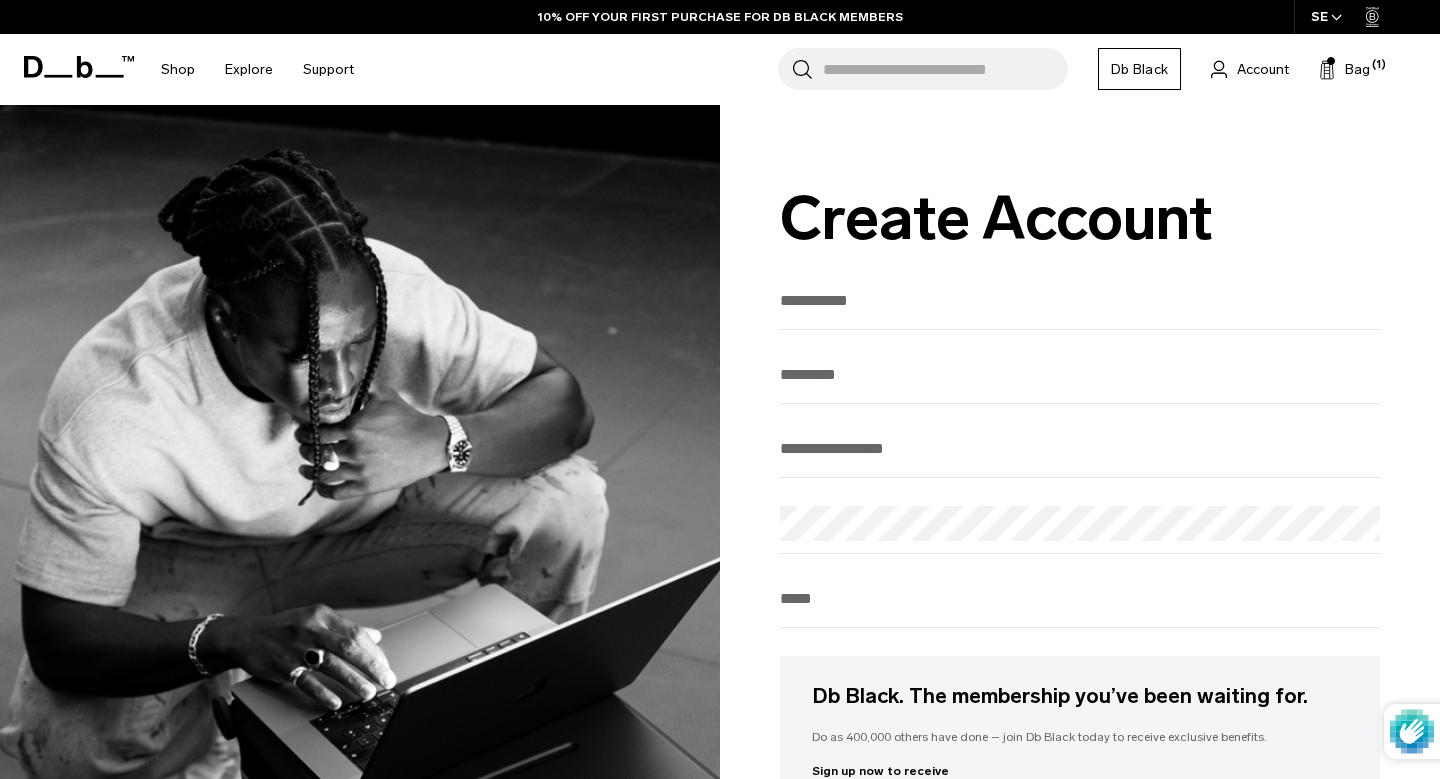scroll, scrollTop: 0, scrollLeft: 0, axis: both 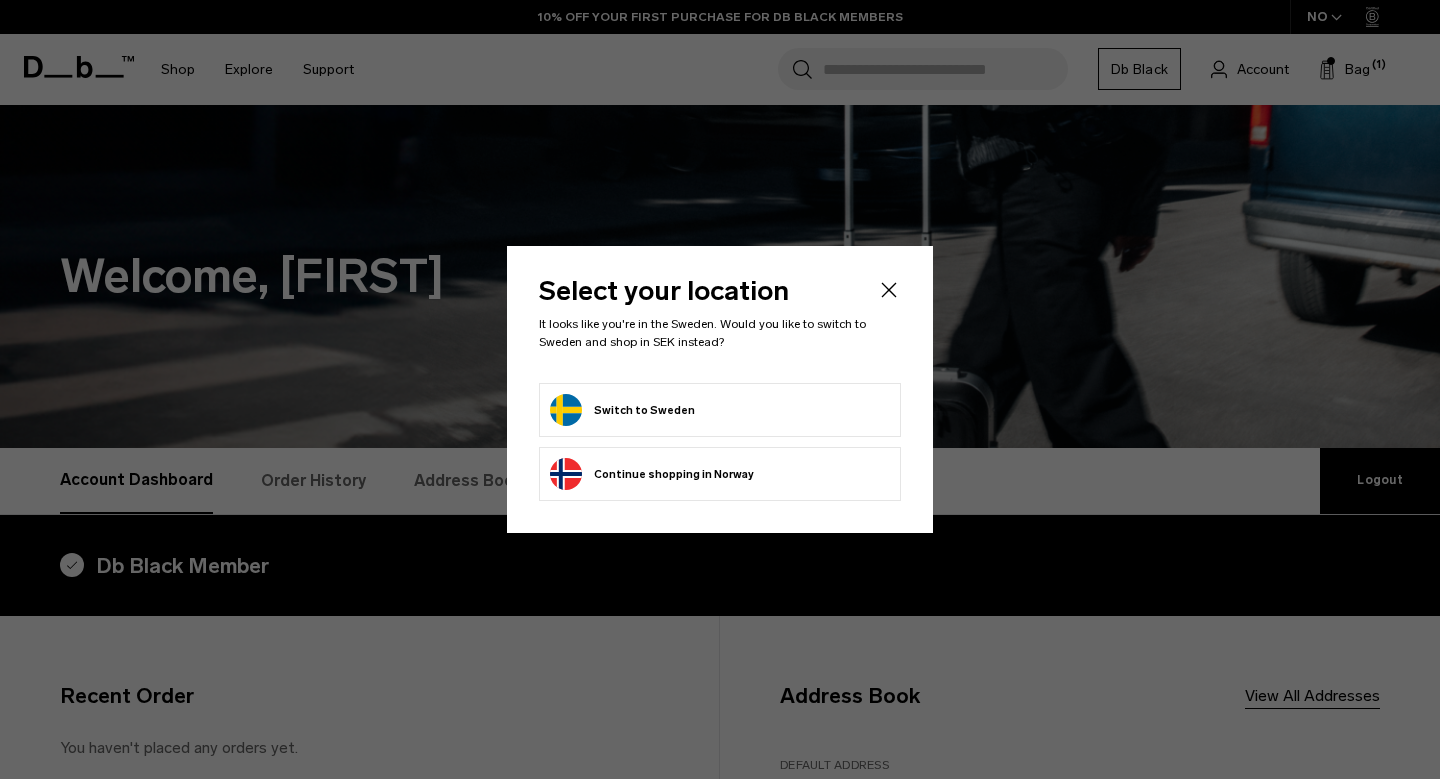 click on "Switch to Sweden" at bounding box center [720, 410] 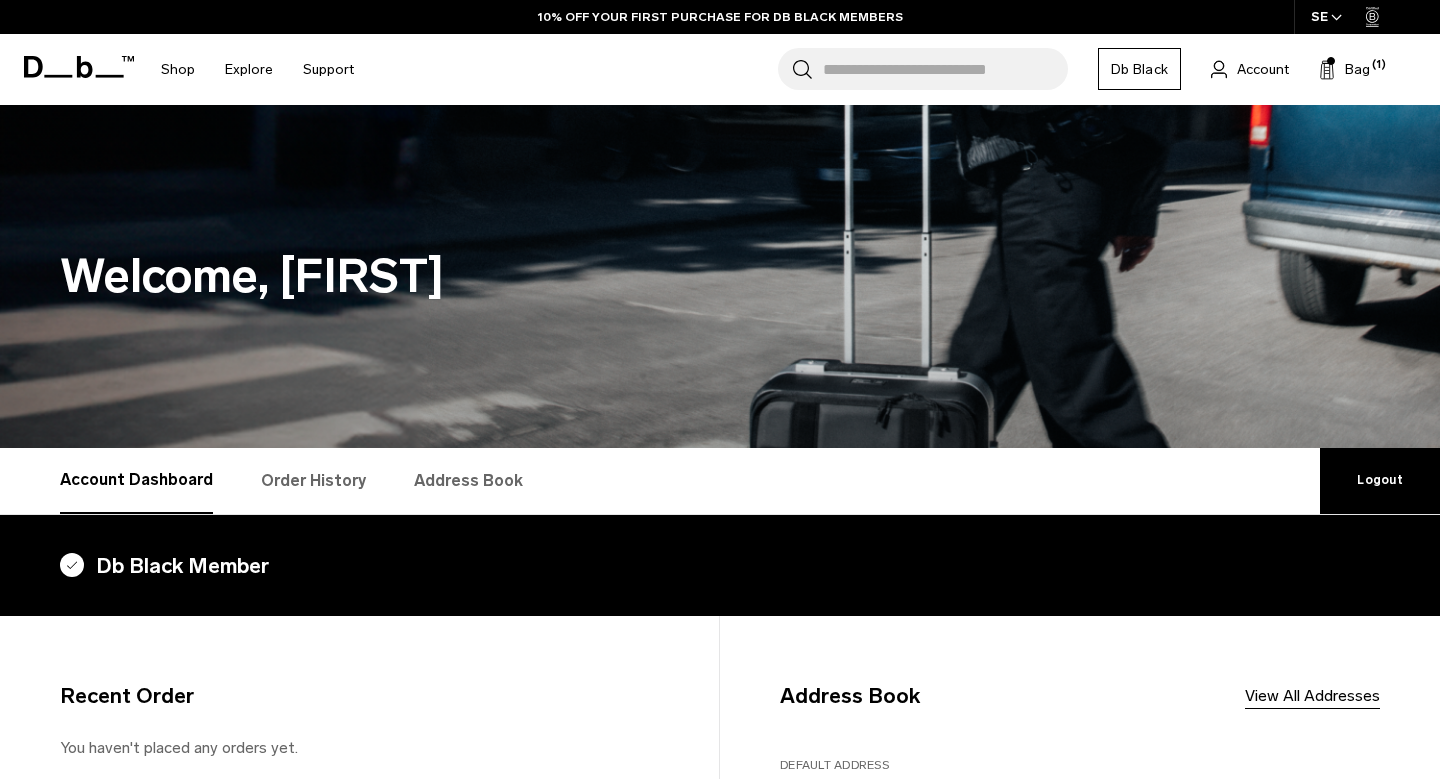 scroll, scrollTop: 0, scrollLeft: 0, axis: both 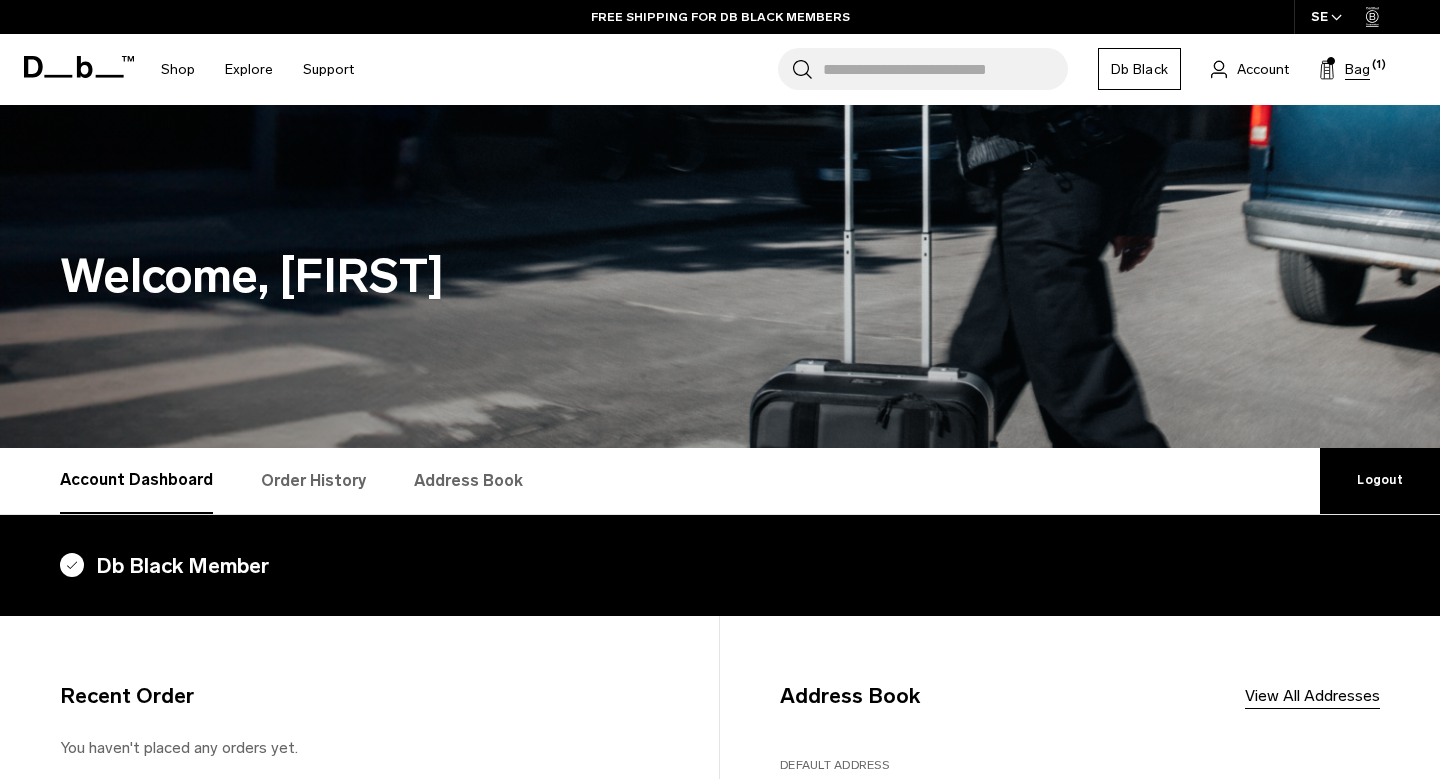 click on "Bag
(1)" at bounding box center [1344, 69] 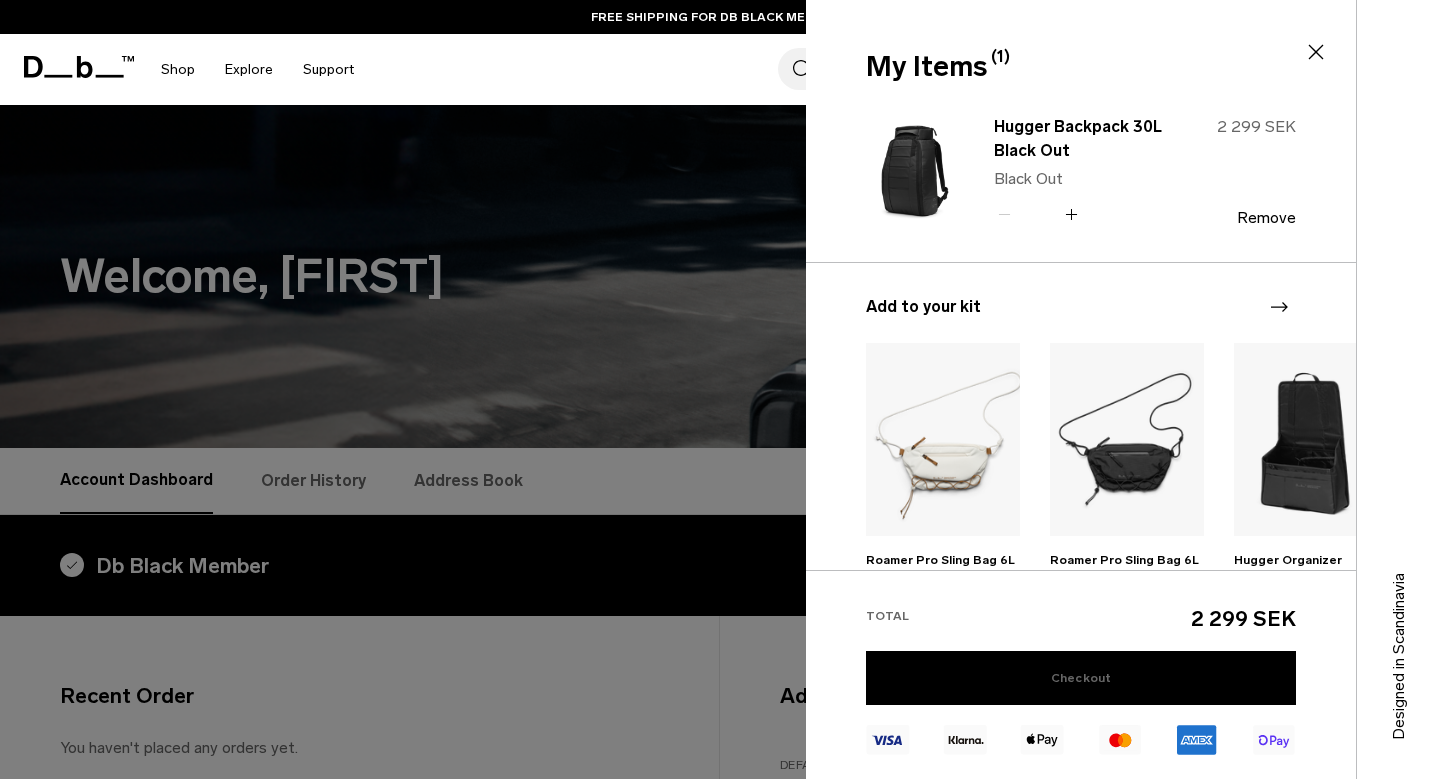 click on "Checkout" at bounding box center [1081, 678] 